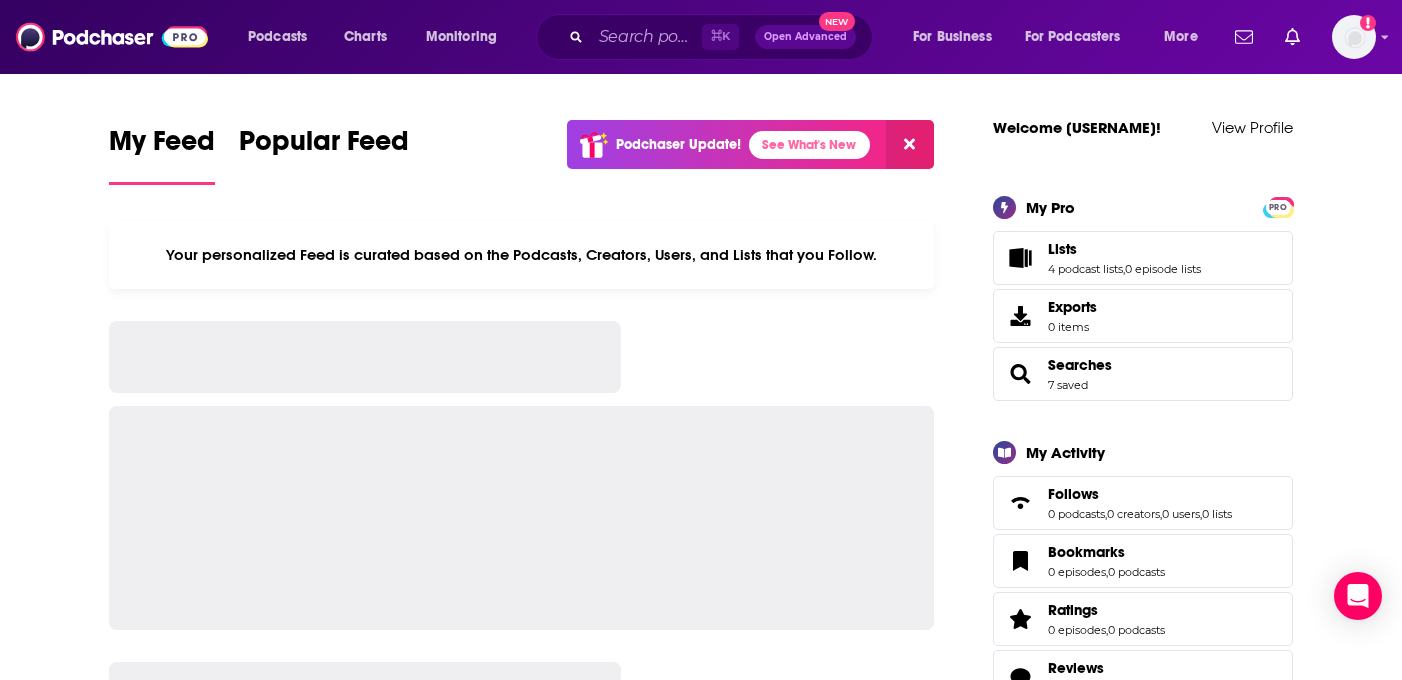 scroll, scrollTop: 0, scrollLeft: 0, axis: both 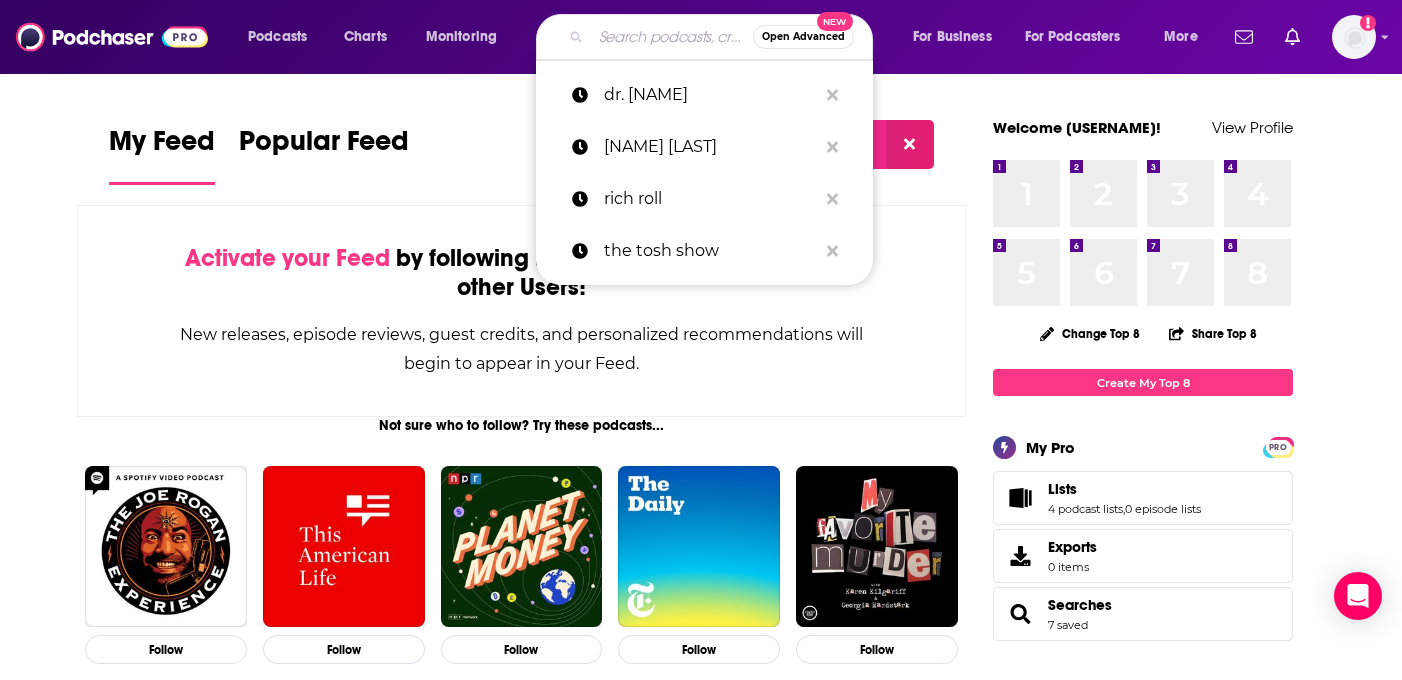 click at bounding box center [672, 37] 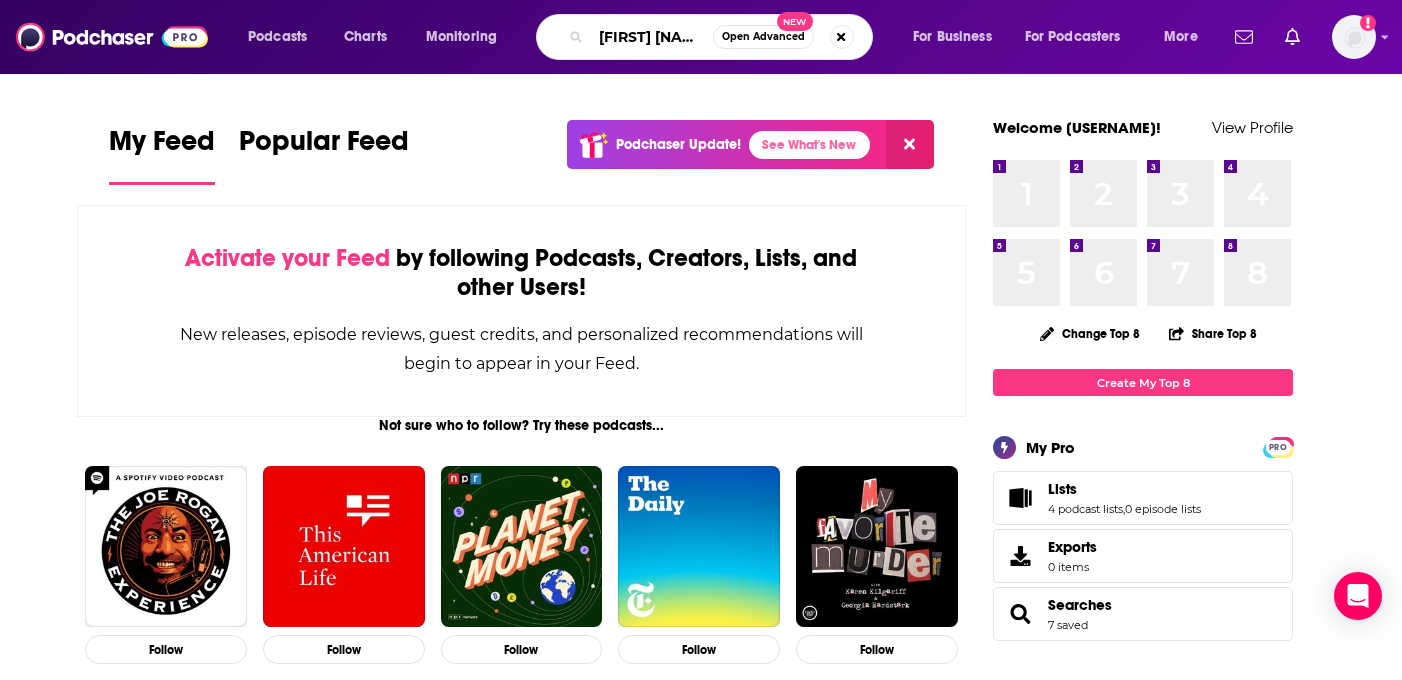 scroll, scrollTop: 0, scrollLeft: 5, axis: horizontal 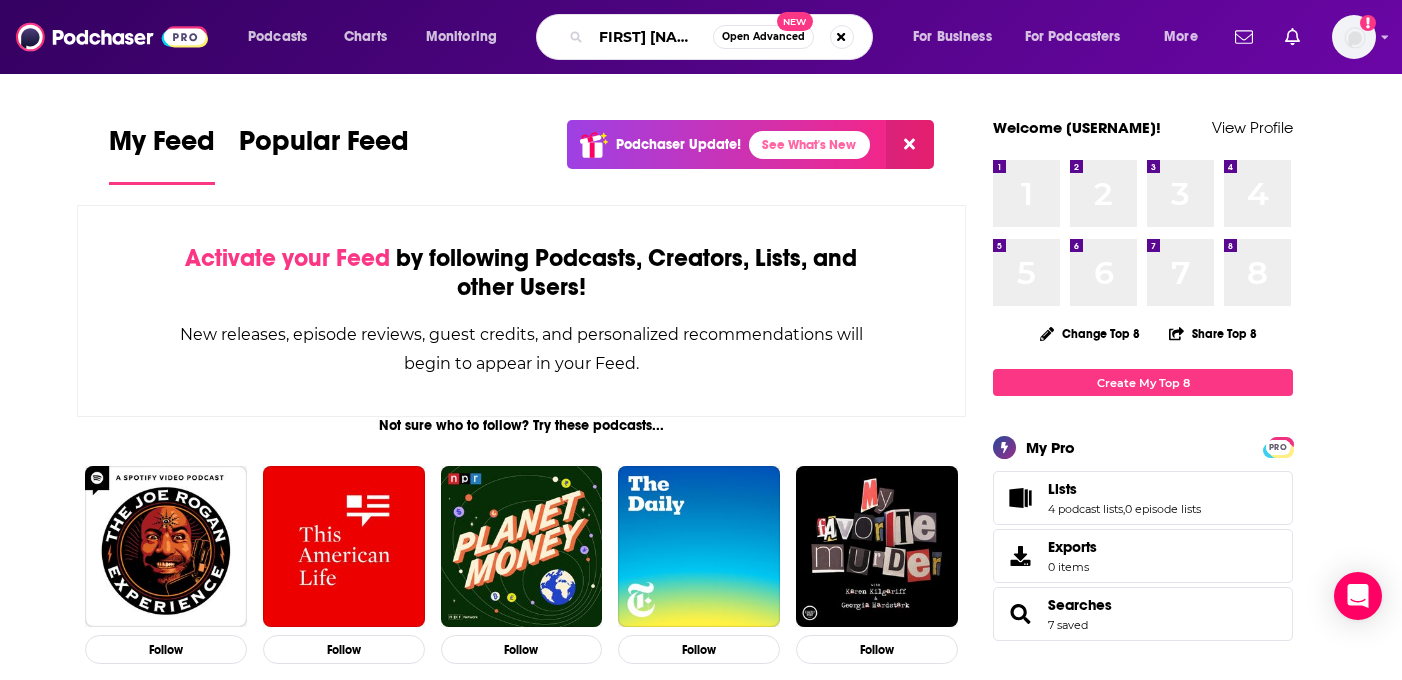 type on "[FIRST] [NAME]" 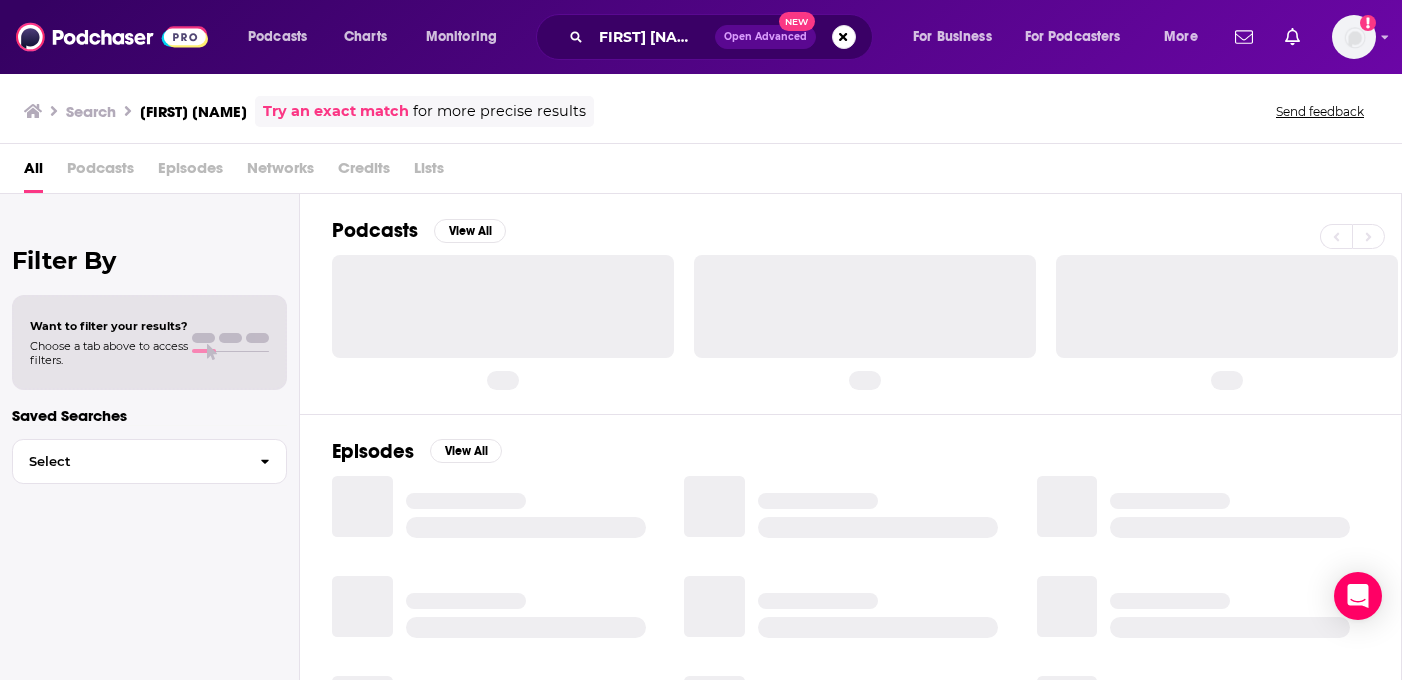 scroll, scrollTop: 0, scrollLeft: 0, axis: both 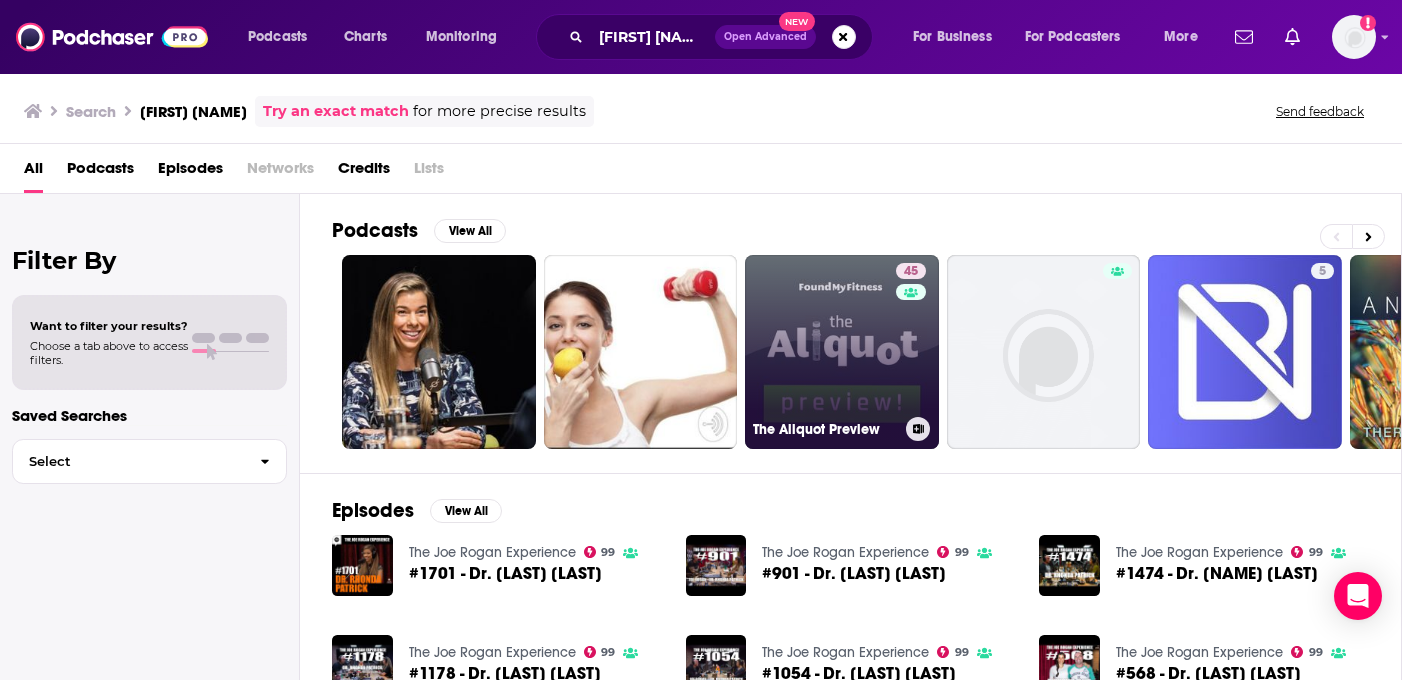 click on "45 The Aliquot Preview" at bounding box center [842, 352] 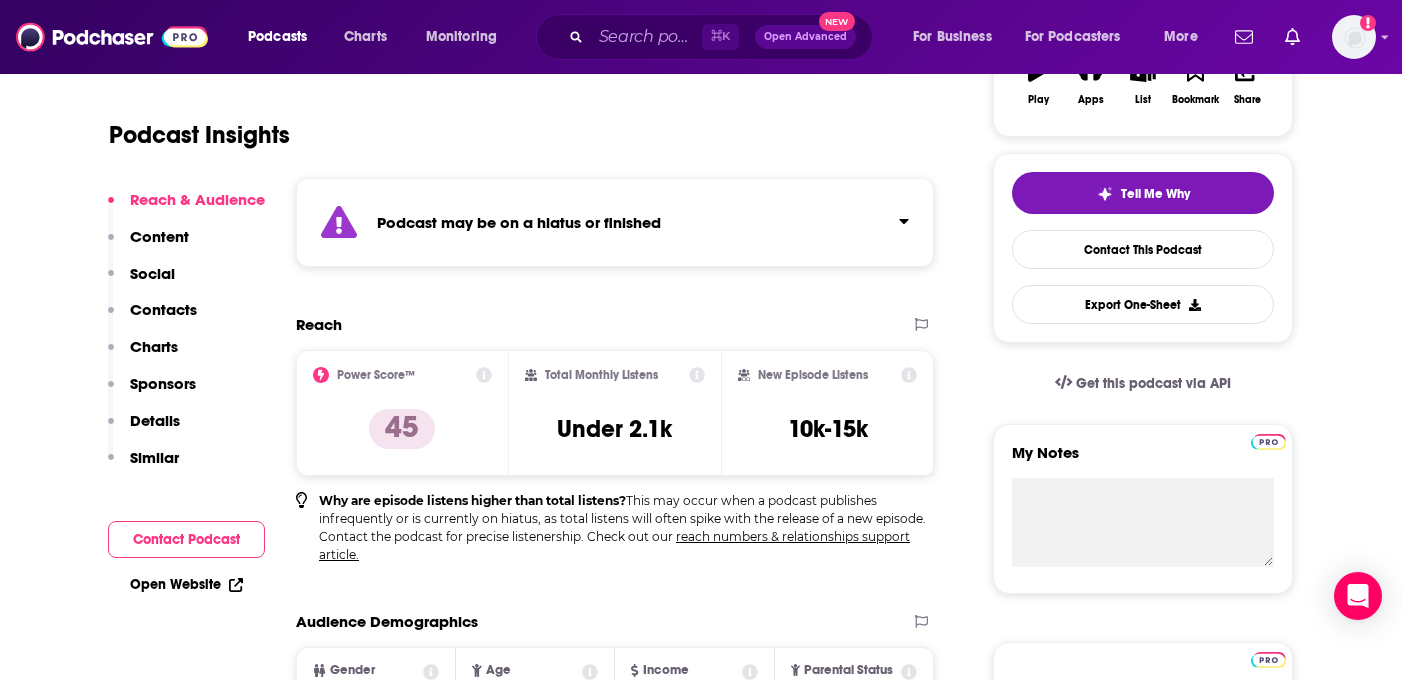 scroll, scrollTop: 0, scrollLeft: 0, axis: both 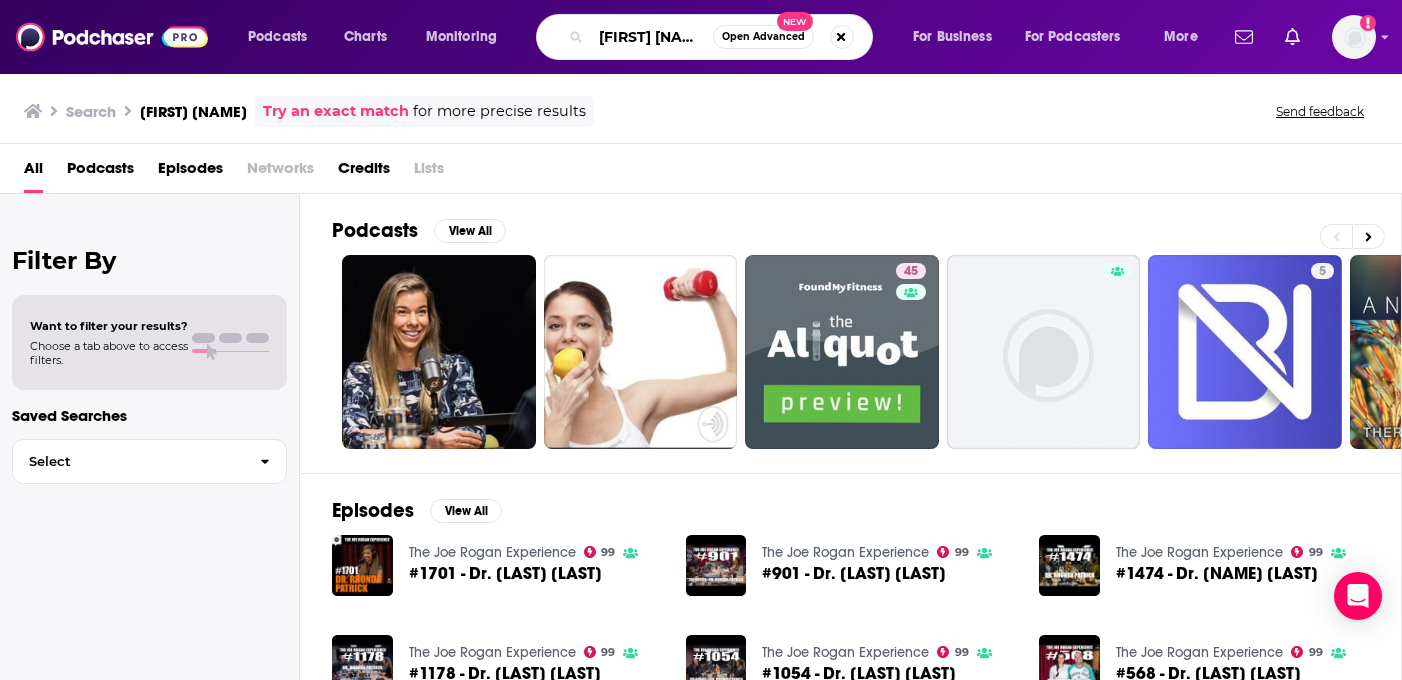click on "[FIRST] [NAME]" at bounding box center [652, 37] 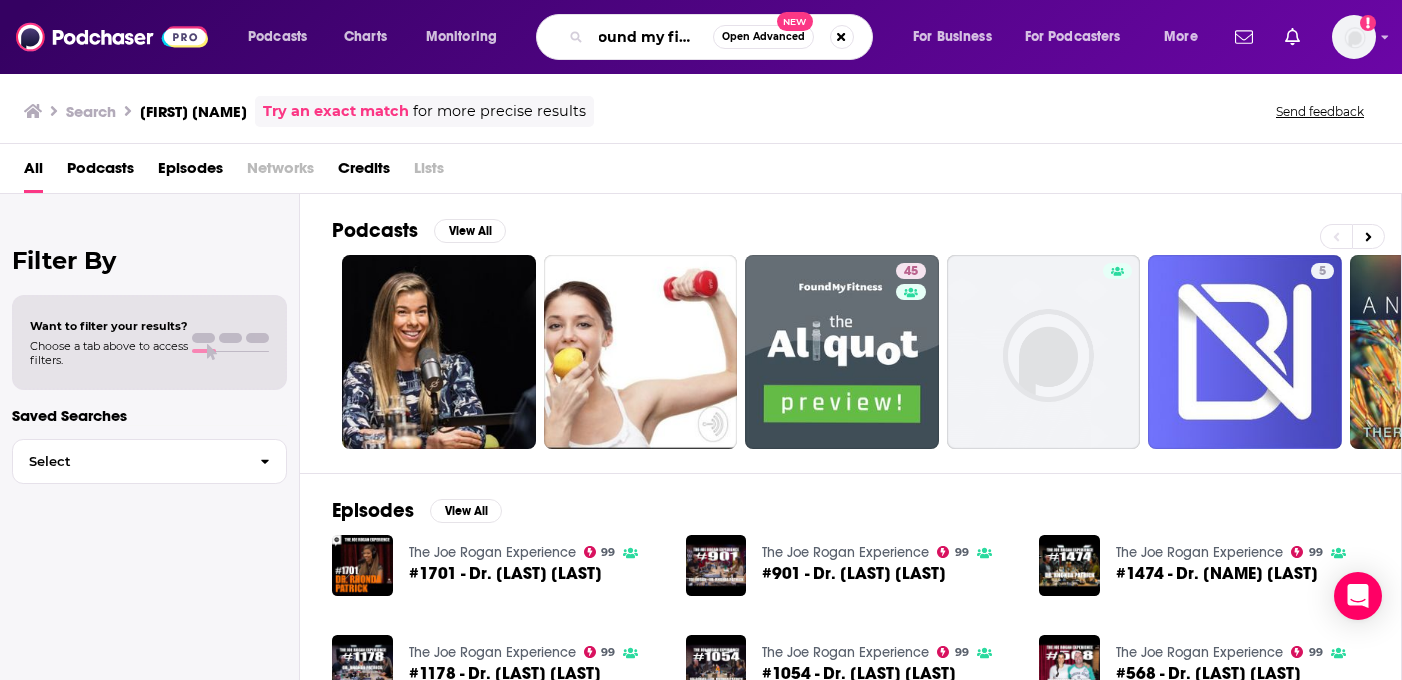 scroll, scrollTop: 0, scrollLeft: 20, axis: horizontal 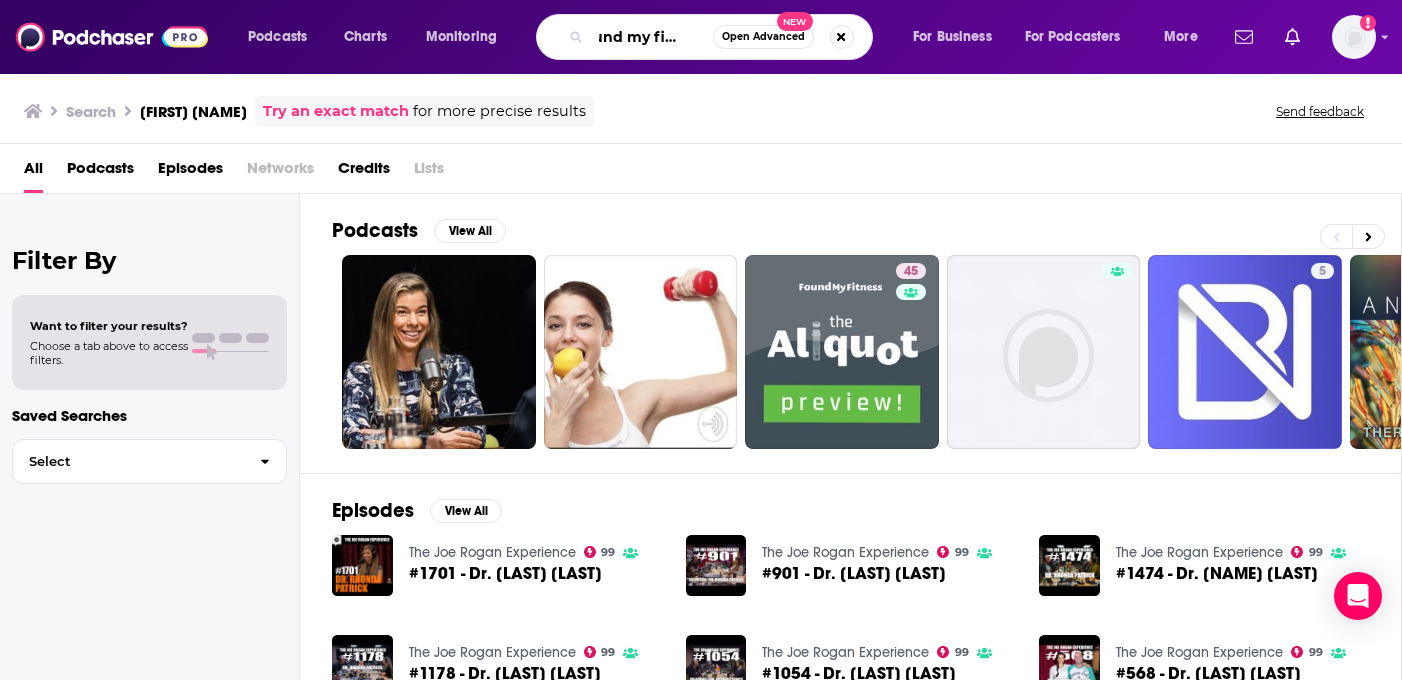 type on "found my fitness" 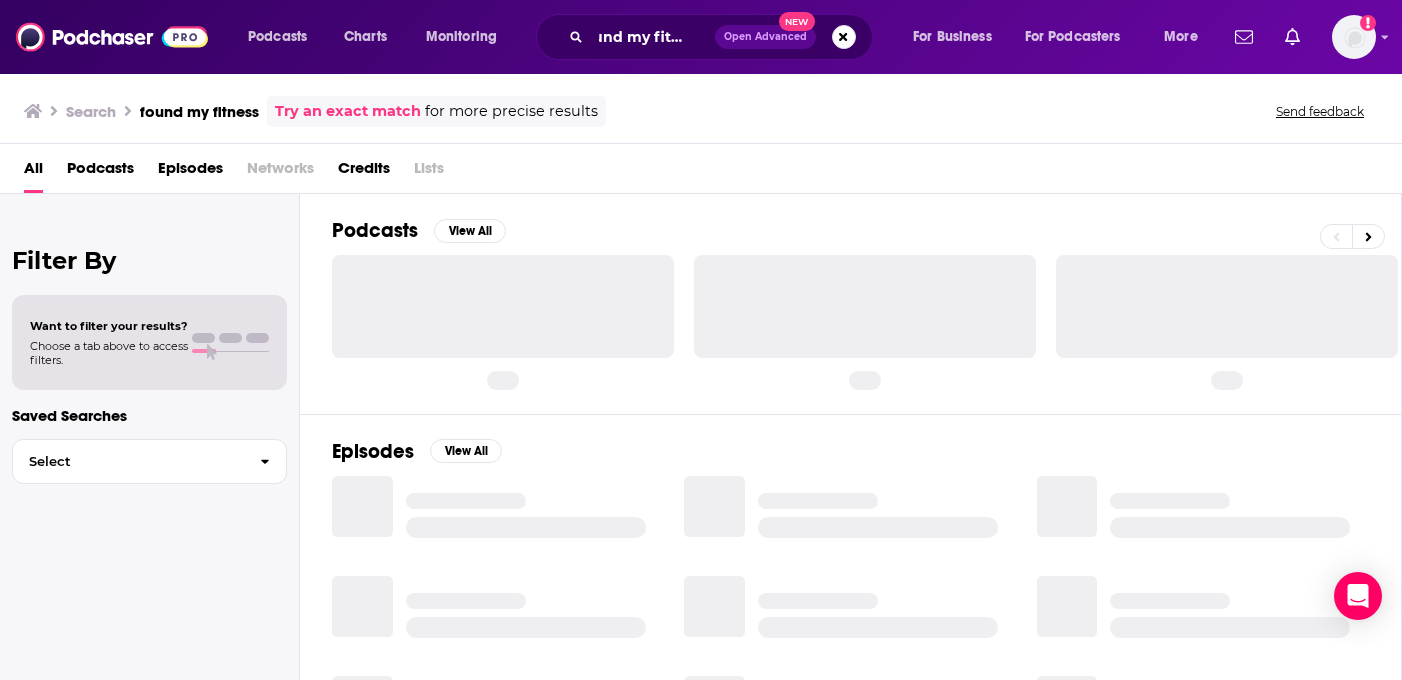 scroll, scrollTop: 0, scrollLeft: 0, axis: both 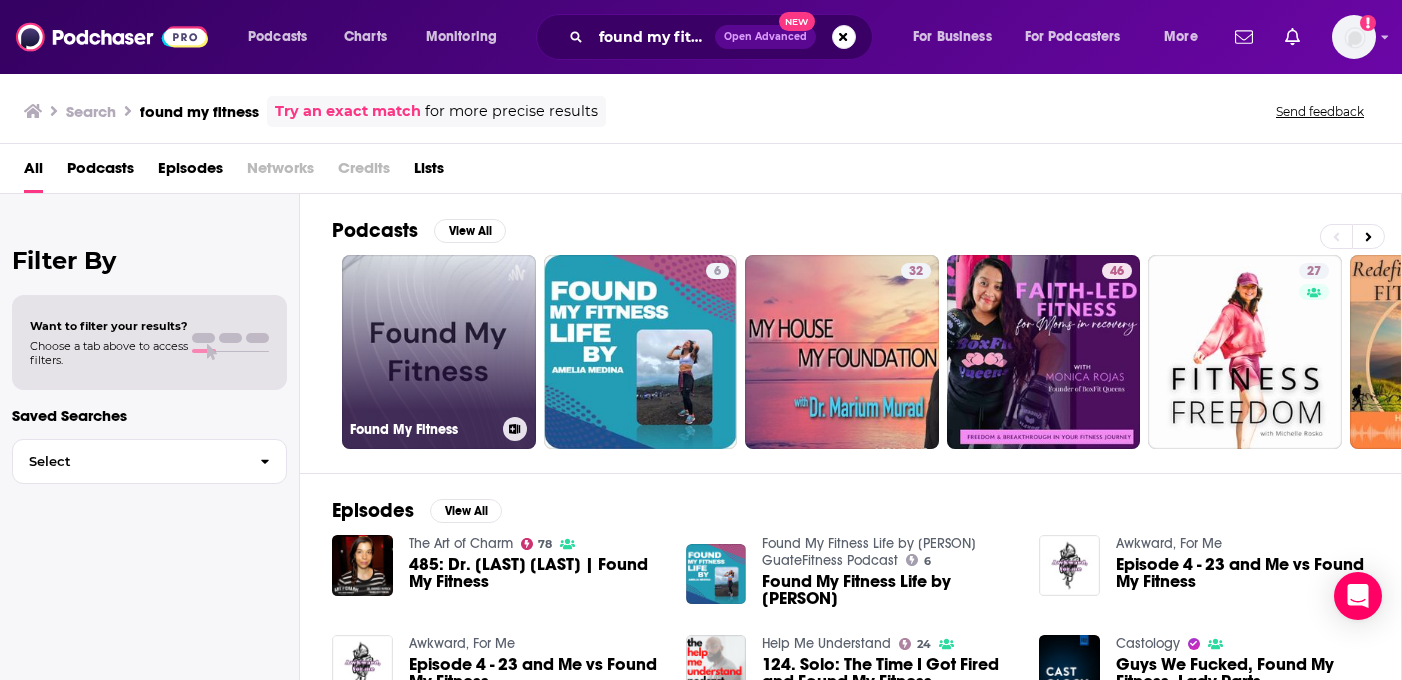 click on "Found My Fitness" at bounding box center [439, 352] 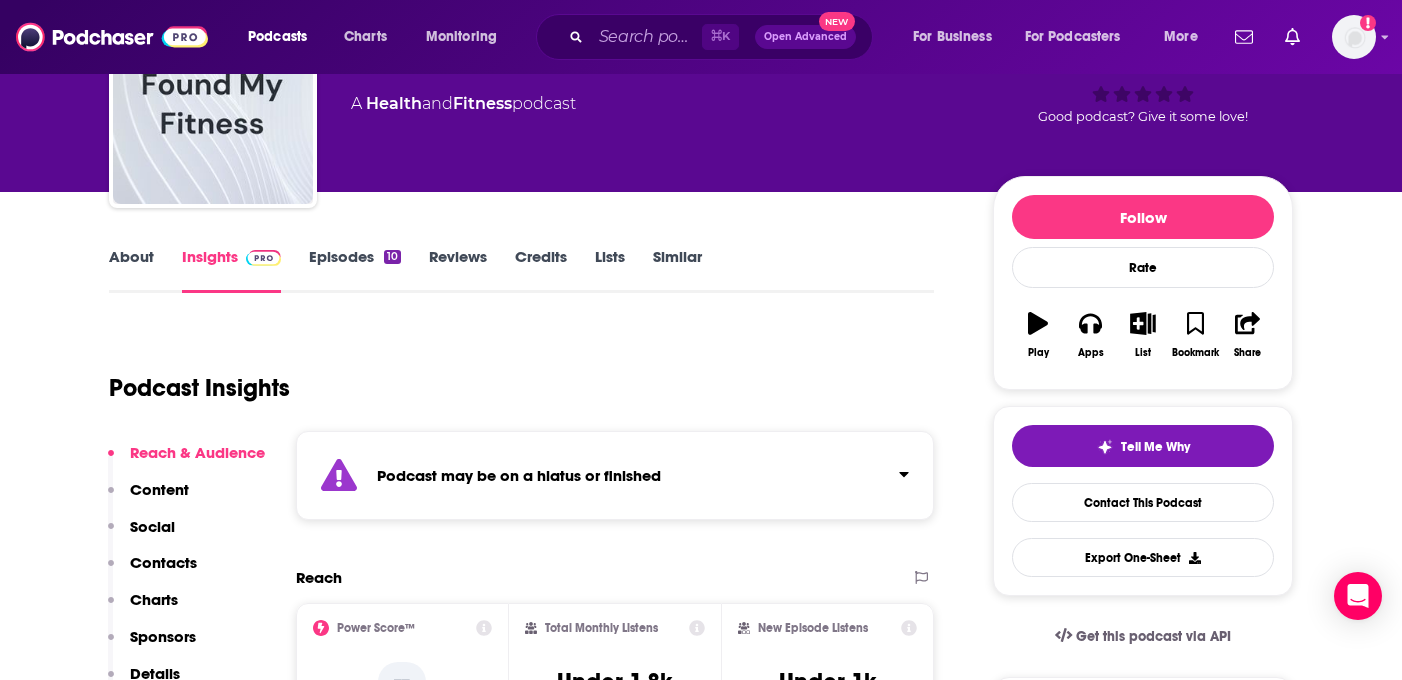 scroll, scrollTop: 0, scrollLeft: 0, axis: both 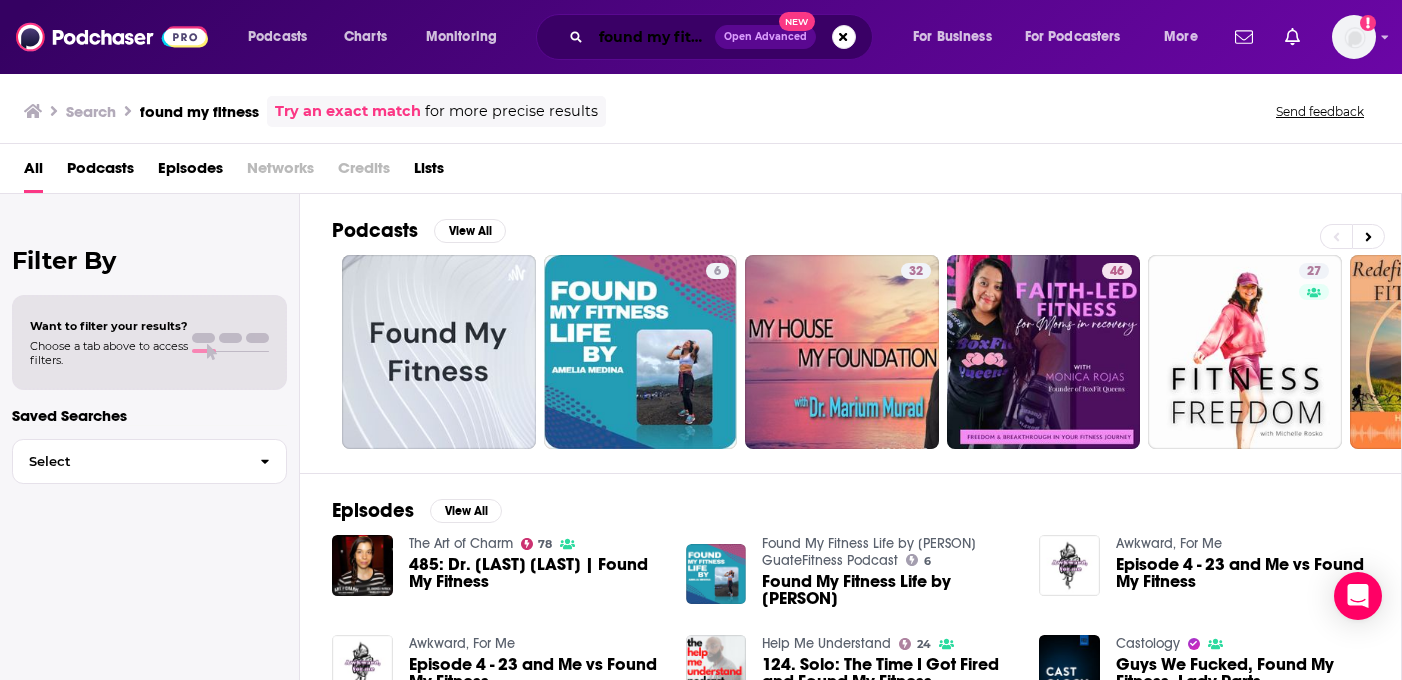 click on "found my fitness" at bounding box center (653, 37) 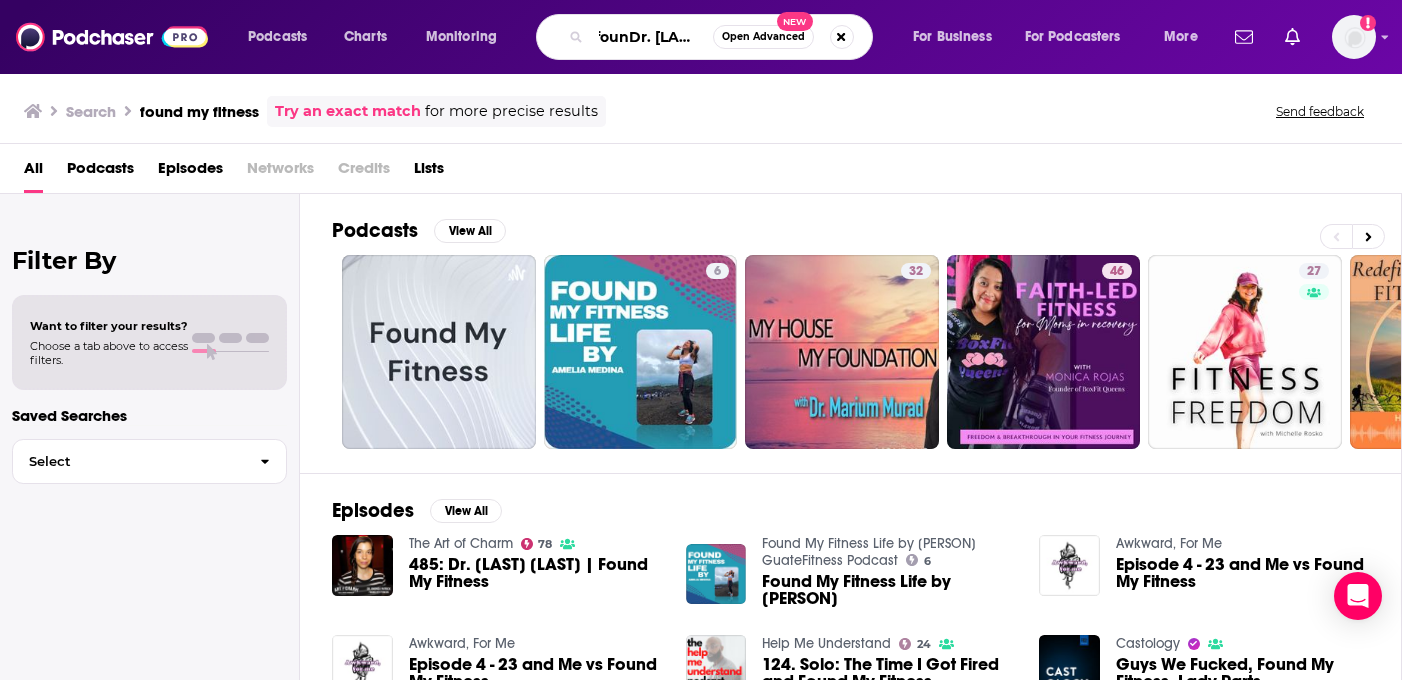 type on "founDr. [LAST] [LAST] my fitness" 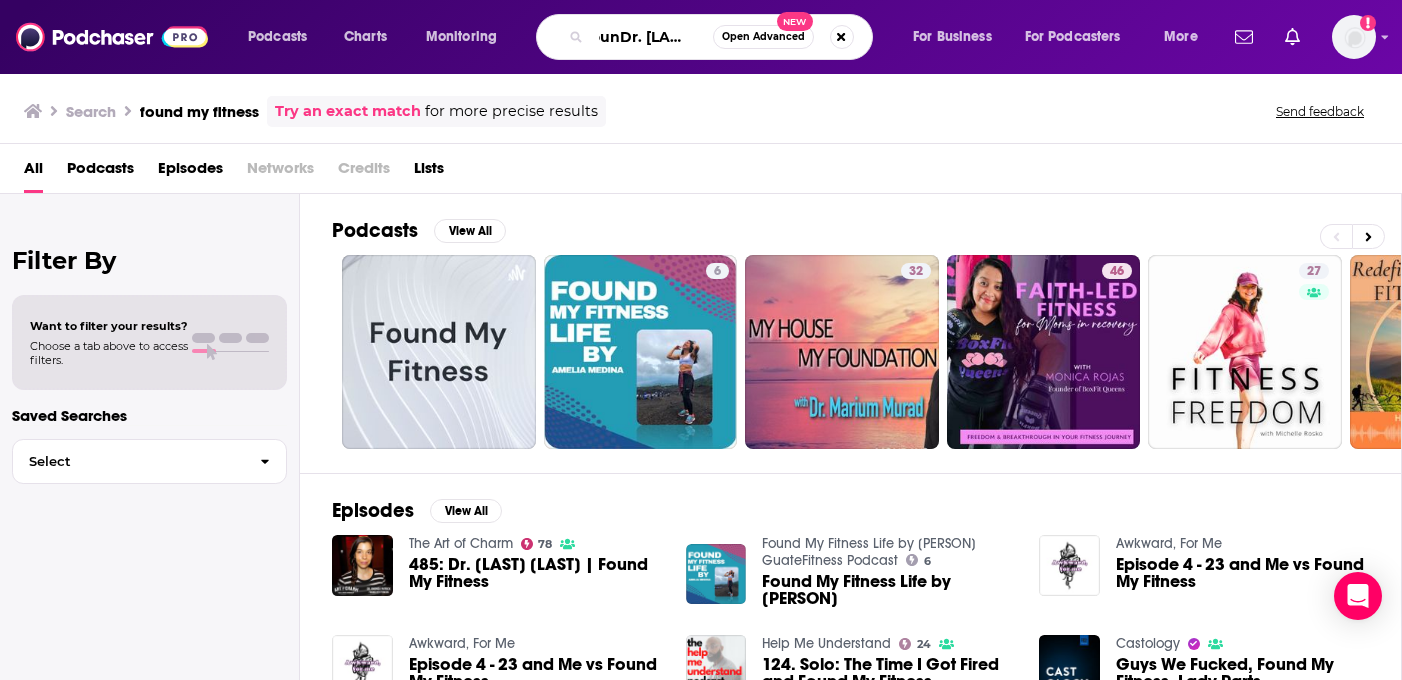 click on "founDr. [LAST] [LAST] my fitness" at bounding box center [652, 37] 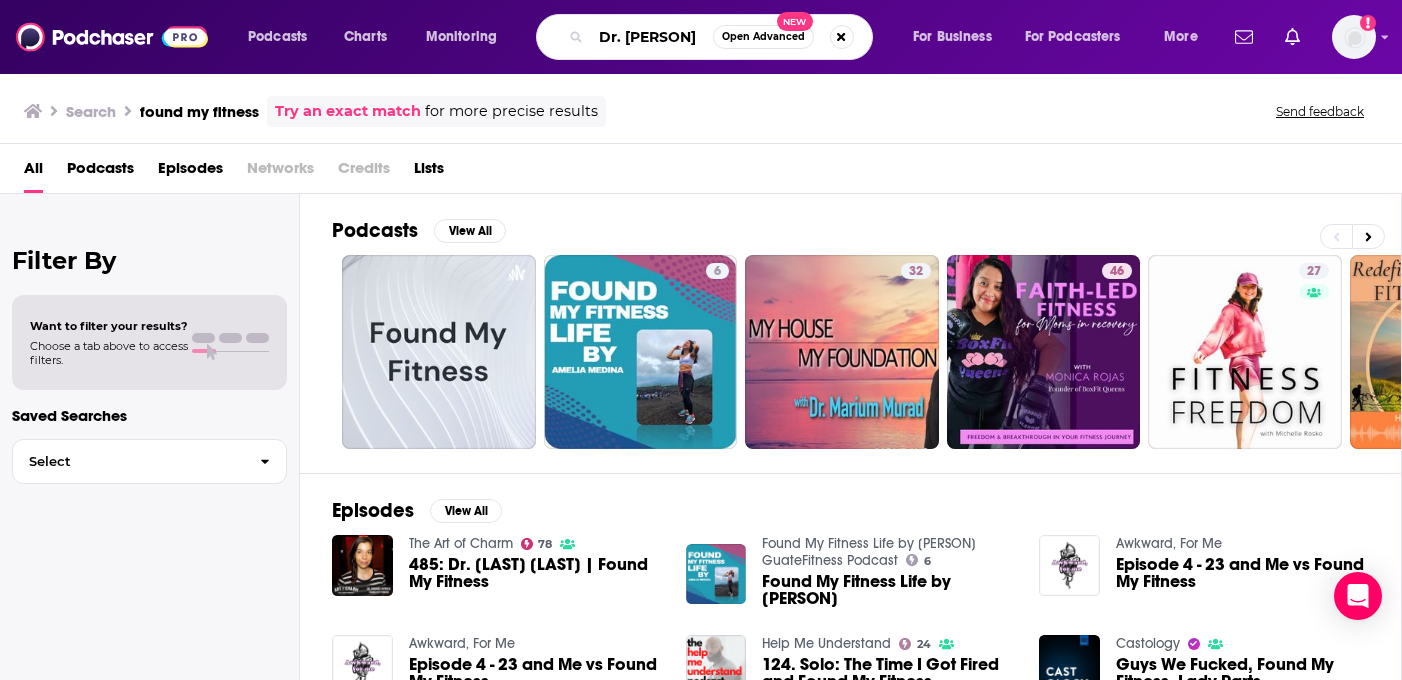 scroll, scrollTop: 0, scrollLeft: 35, axis: horizontal 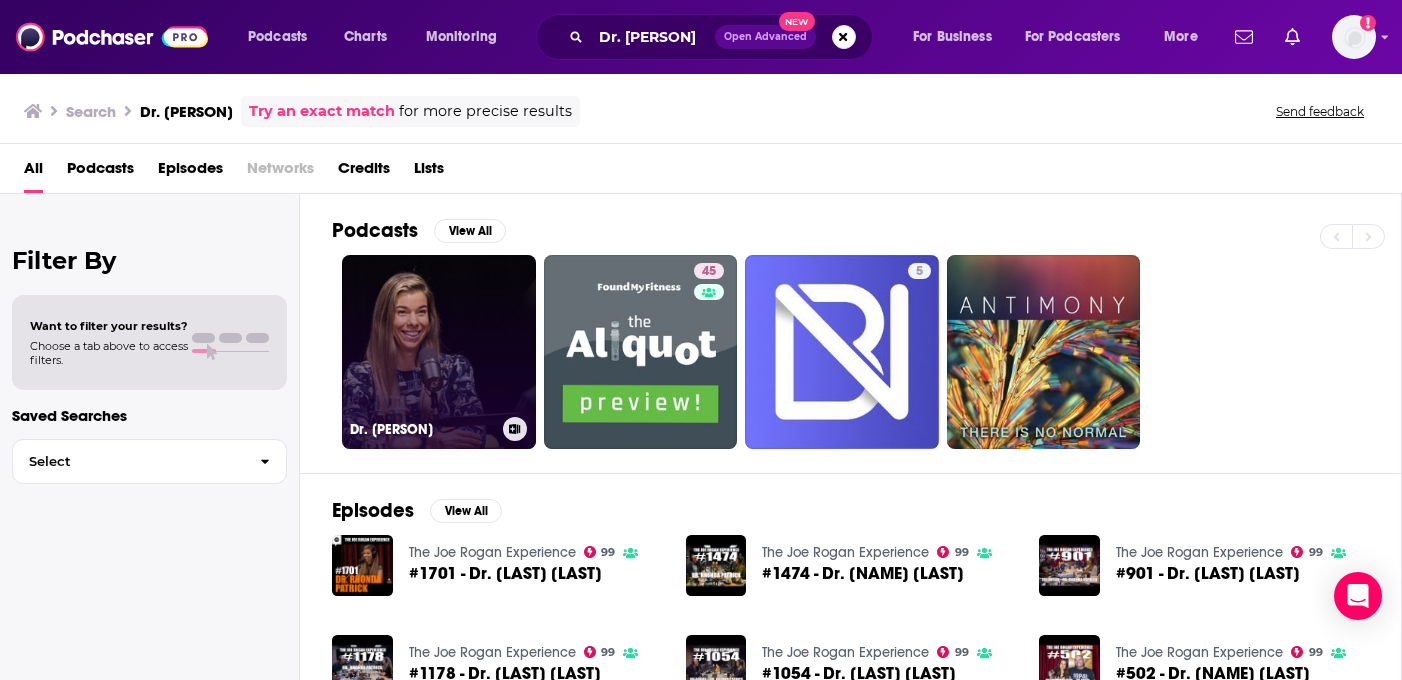 click on "Dr. [PERSON]" at bounding box center (439, 352) 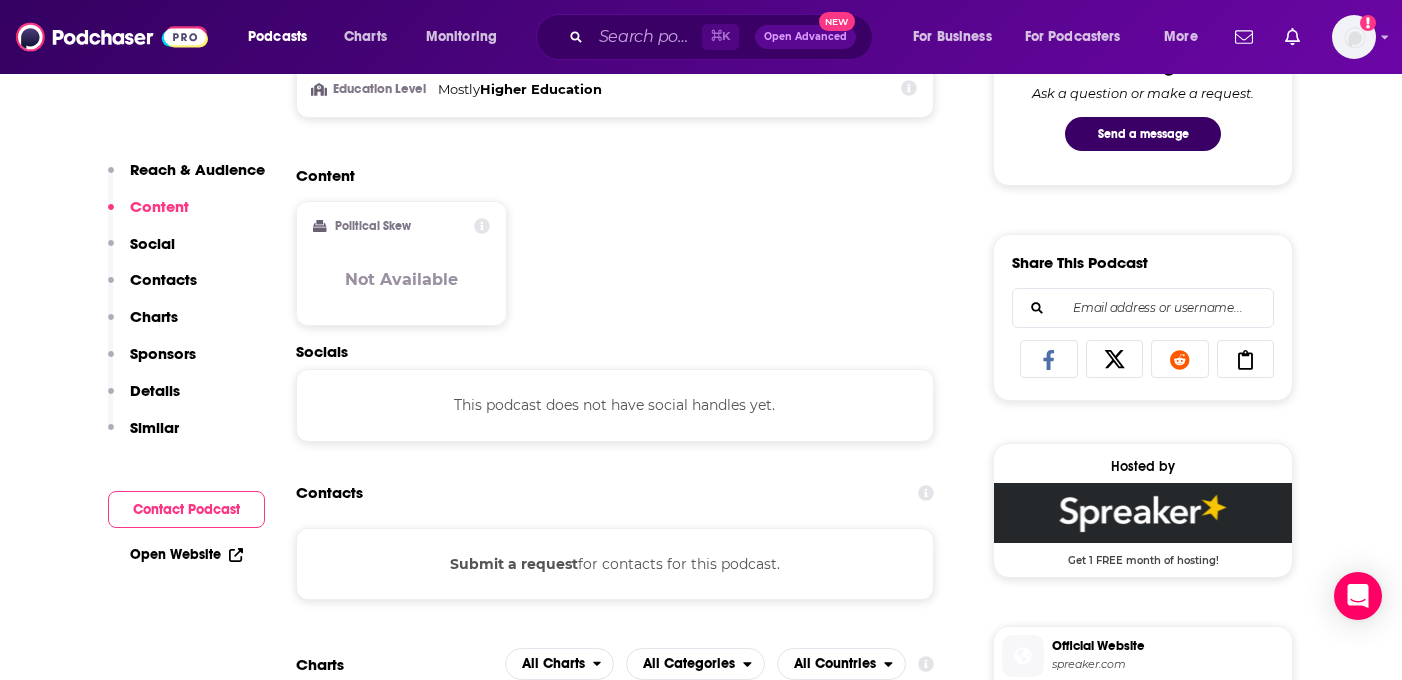 scroll, scrollTop: 1096, scrollLeft: 0, axis: vertical 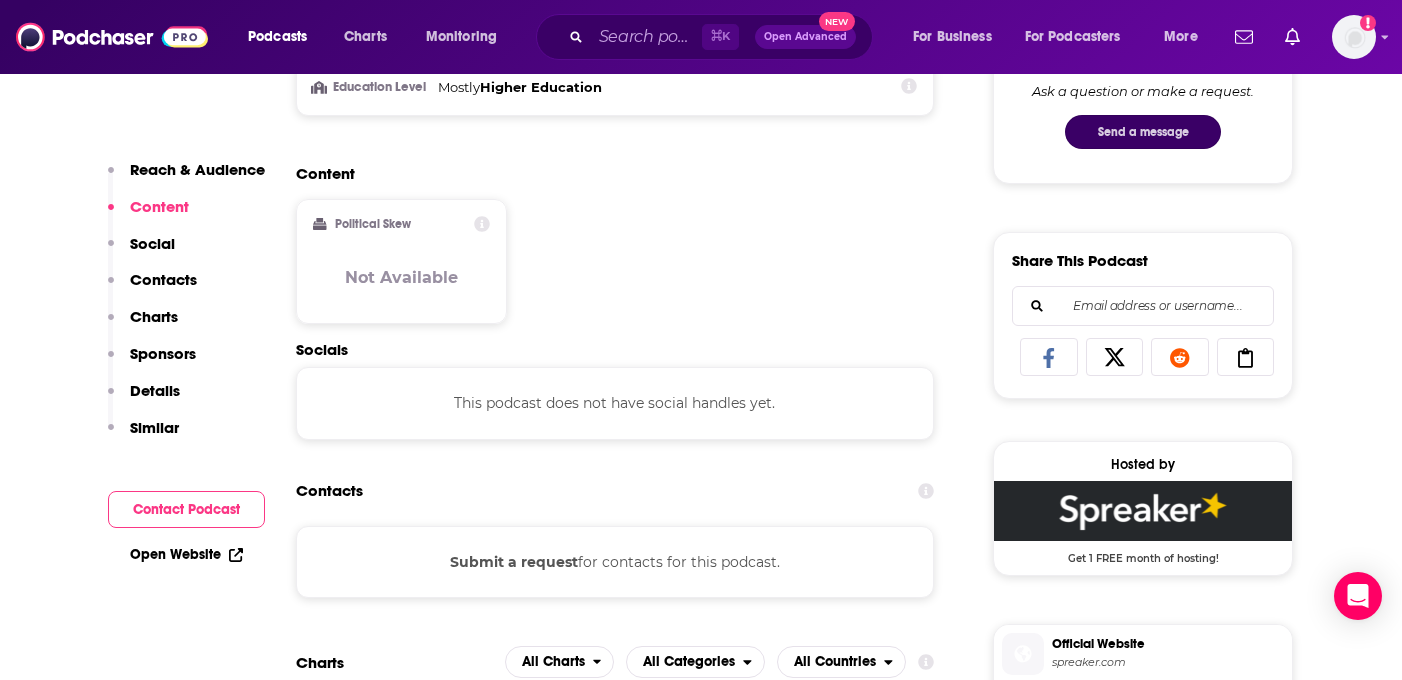 click on "Send a message" at bounding box center (1143, 132) 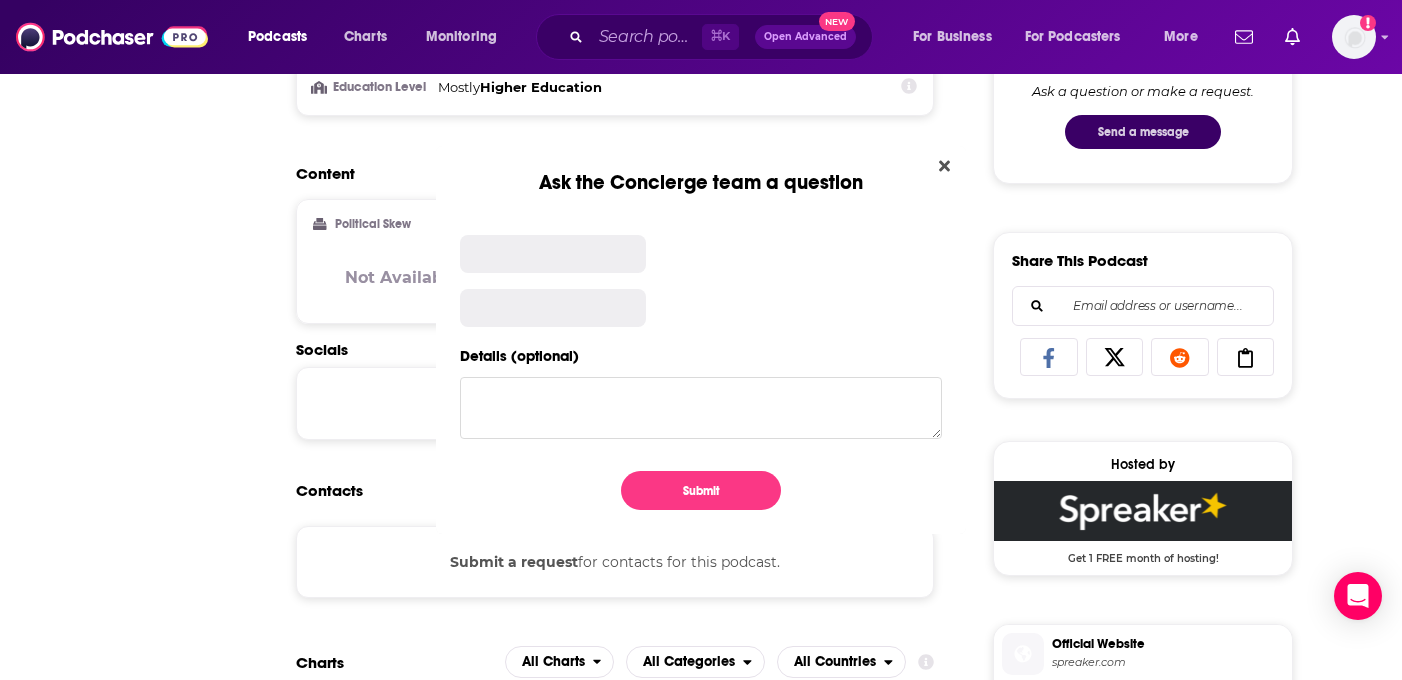 scroll, scrollTop: 0, scrollLeft: 0, axis: both 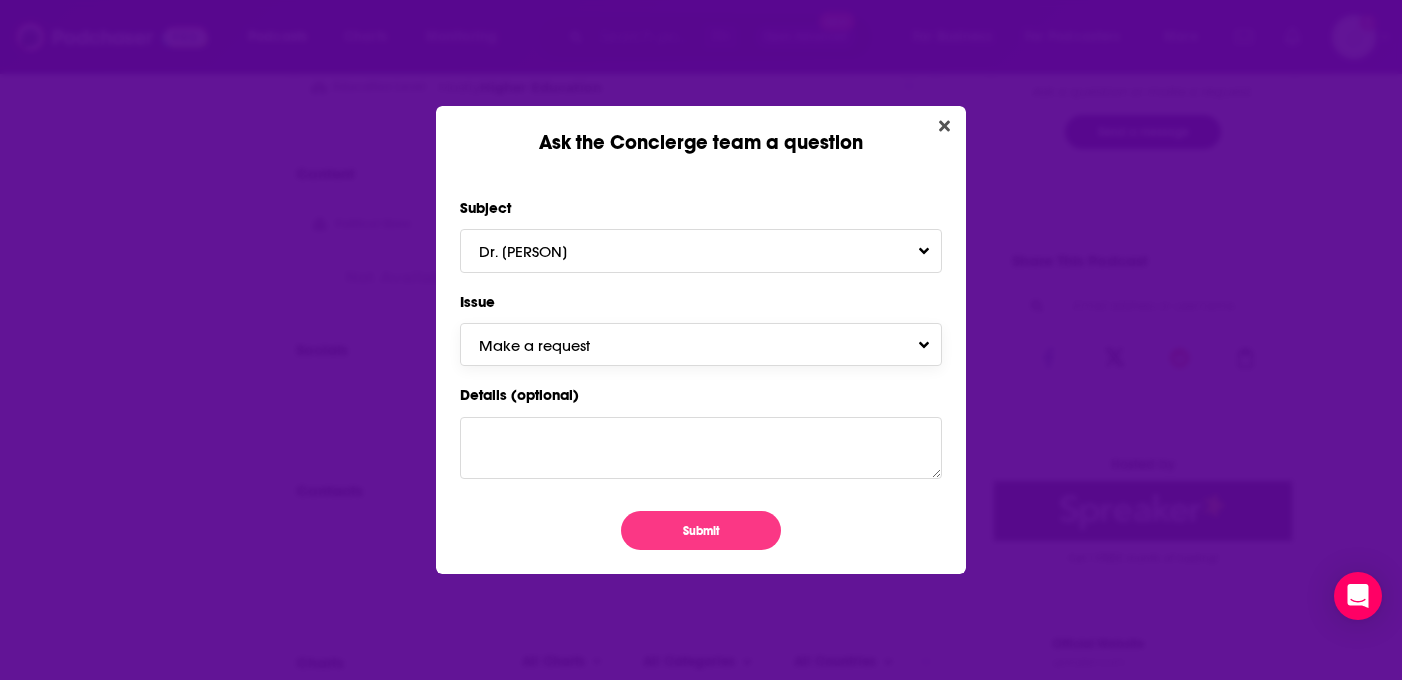 click on "Make a request" at bounding box center [554, 345] 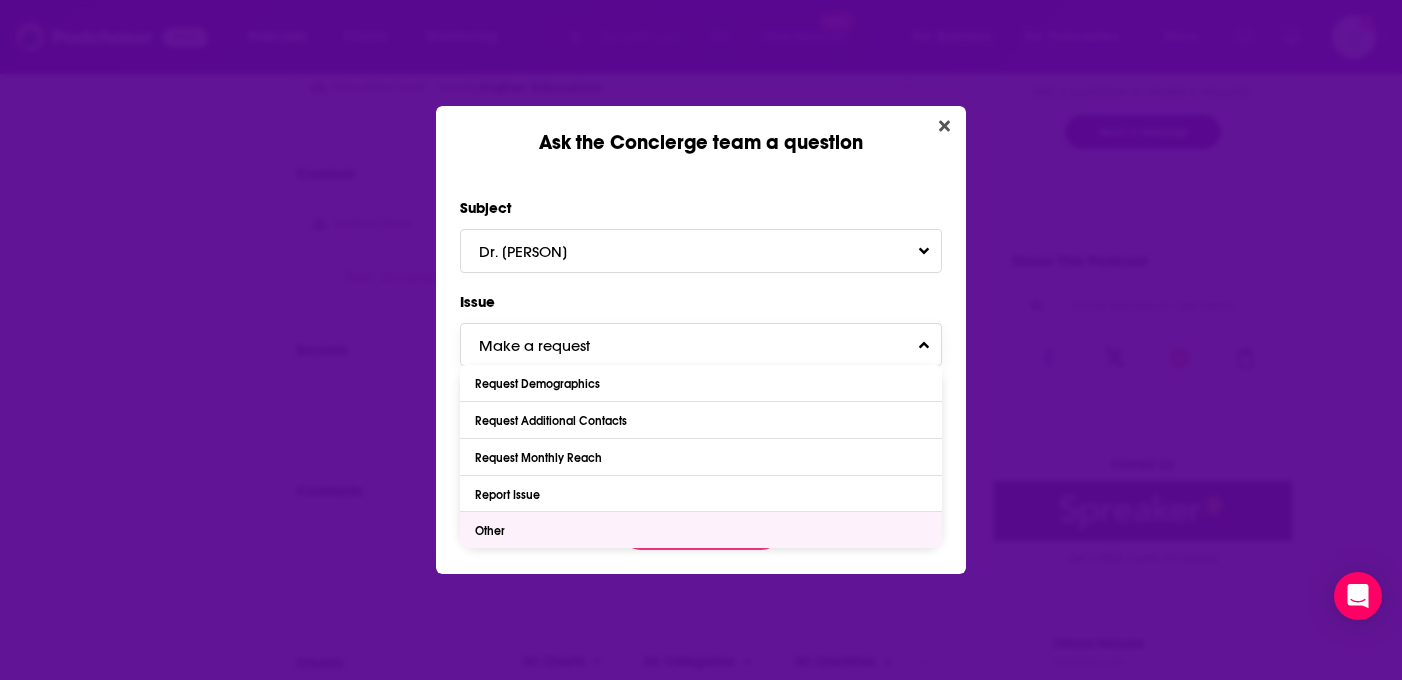 click on "Other" at bounding box center (701, 530) 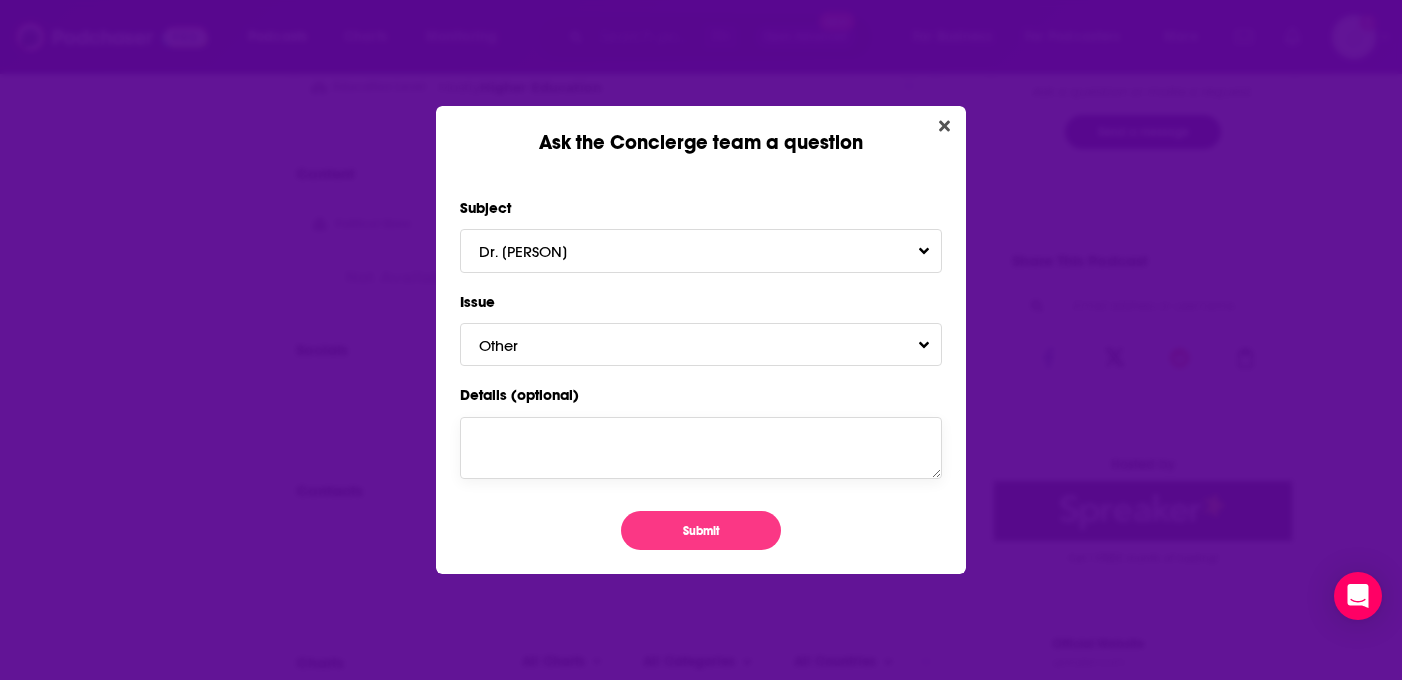 click on "Details (optional)" at bounding box center [701, 448] 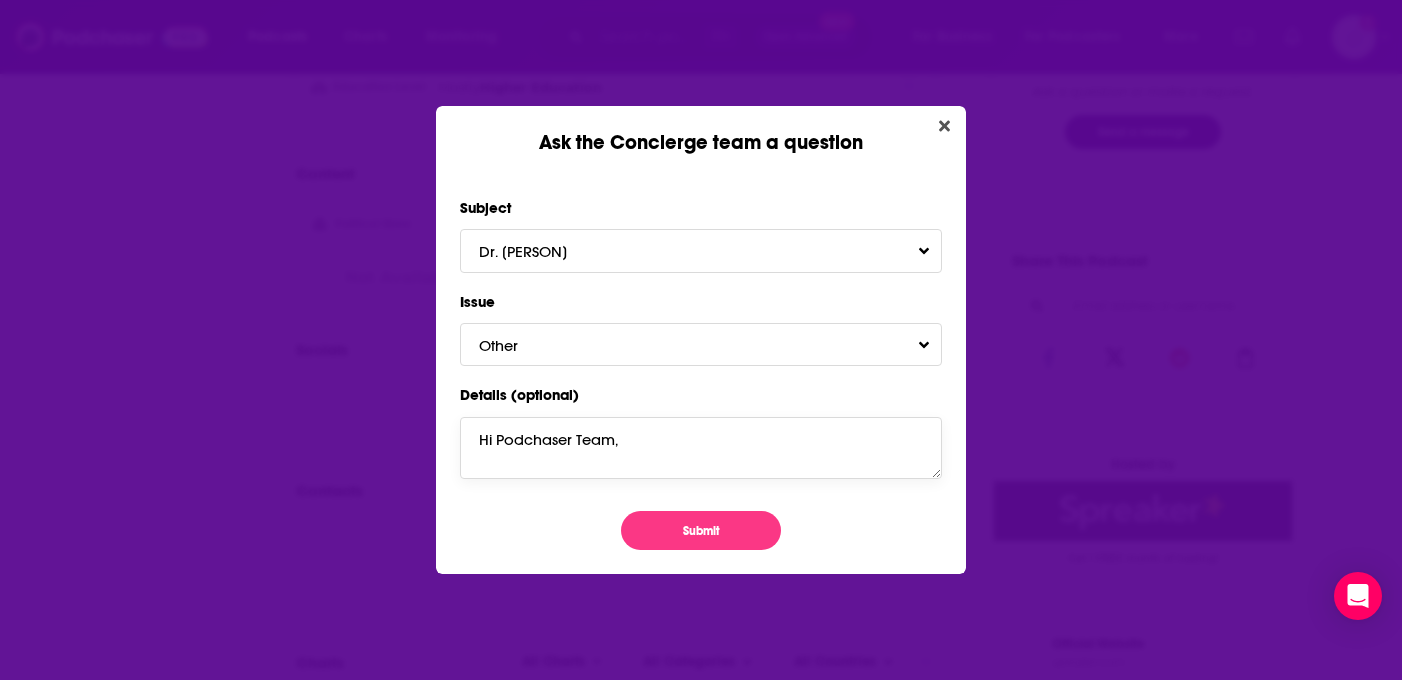 scroll, scrollTop: 9, scrollLeft: 0, axis: vertical 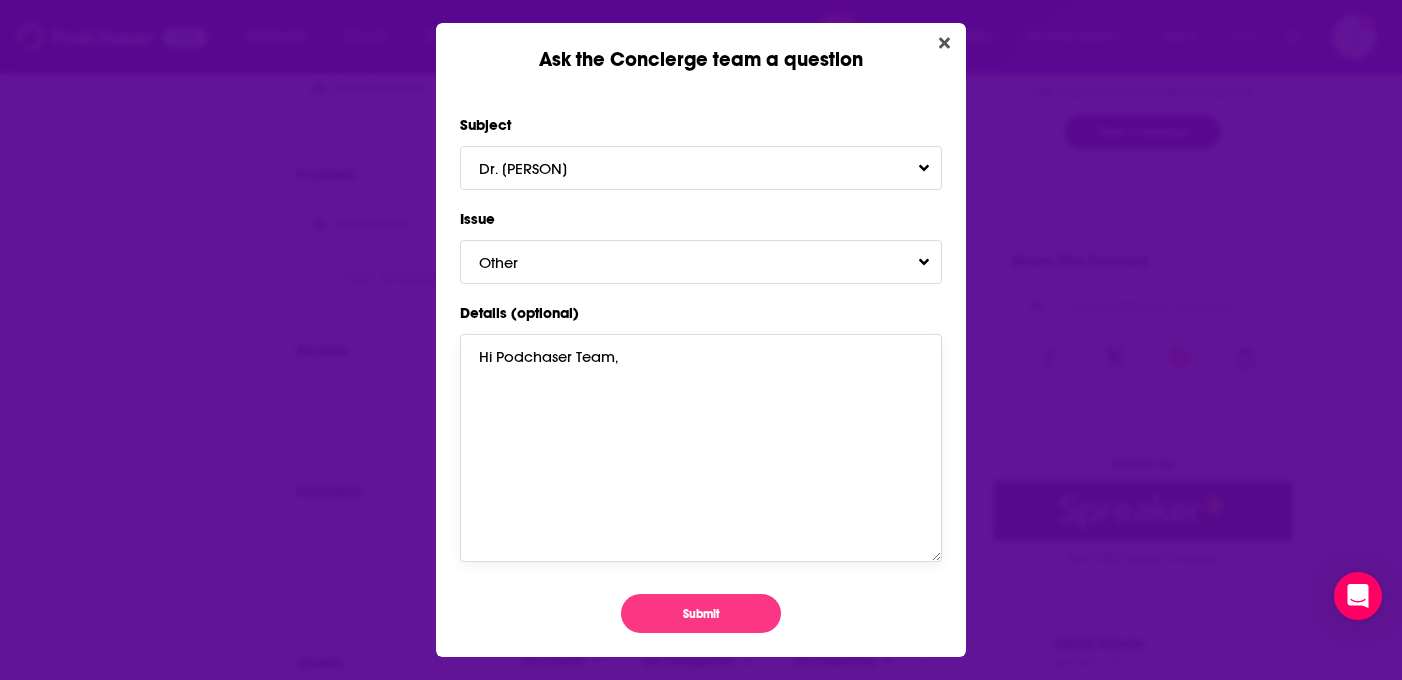 drag, startPoint x: 939, startPoint y: 474, endPoint x: 969, endPoint y: 665, distance: 193.34166 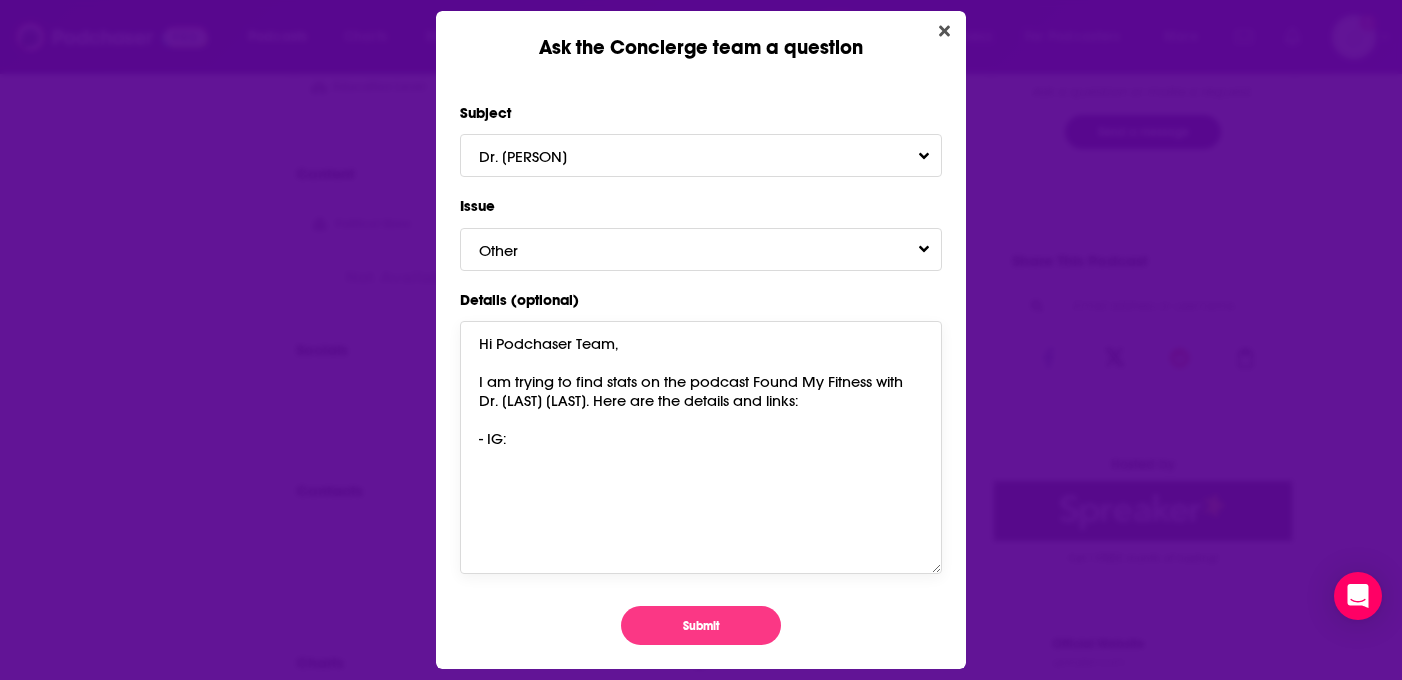 paste on "instagram.com/foundmyfitness" 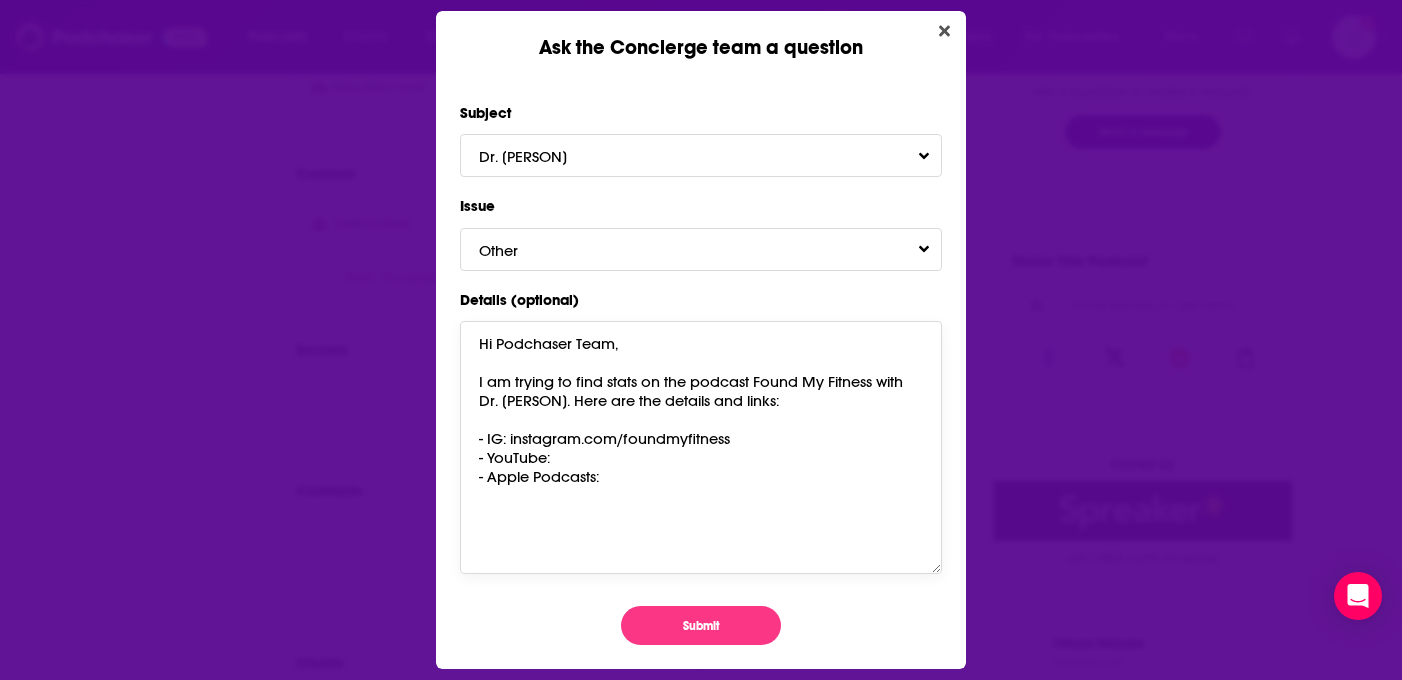 paste on "https://podcasts.apple.com/us/podcast/foundmyfitness/id818198322" 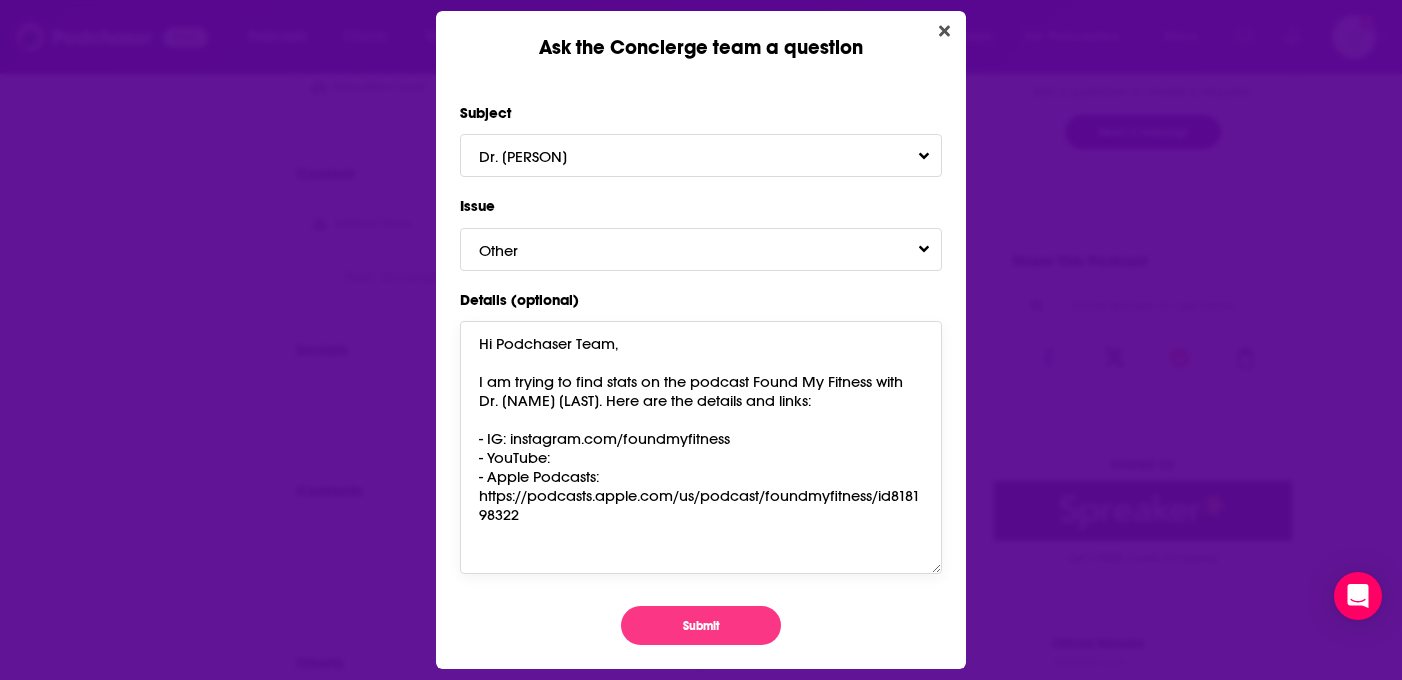 click on "Hi Podchaser Team,
I am trying to find stats on the podcast Found My Fitness with Dr. [NAME] [LAST]. Here are the details and links:
- IG: instagram.com/foundmyfitness
- YouTube:
- Apple Podcasts: https://podcasts.apple.com/us/podcast/foundmyfitness/id818198322" at bounding box center (701, 447) 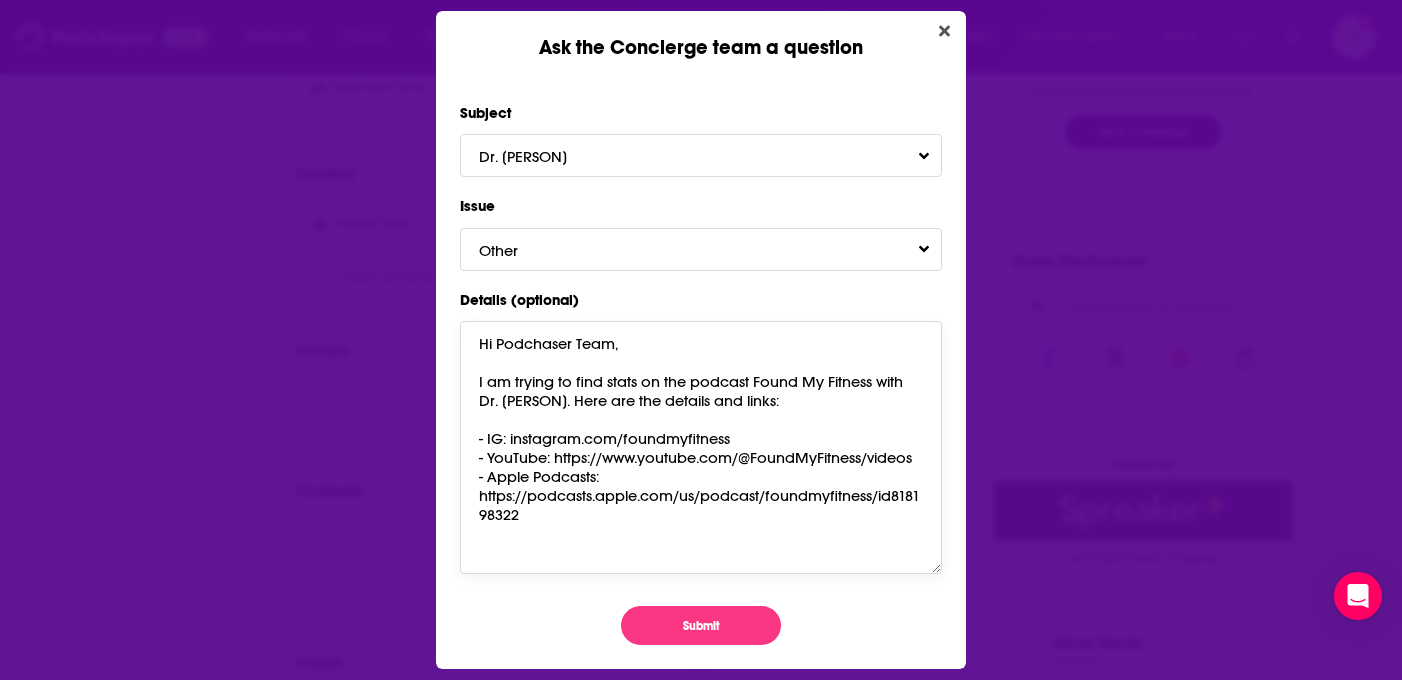 click on "Hi Podchaser Team,
I am trying to find stats on the podcast Found My Fitness with Dr. [PERSON]. Here are the details and links:
- IG: instagram.com/foundmyfitness
- YouTube: https://www.youtube.com/@FoundMyFitness/videos
- Apple Podcasts: https://podcasts.apple.com/us/podcast/foundmyfitness/id818198322" at bounding box center [701, 447] 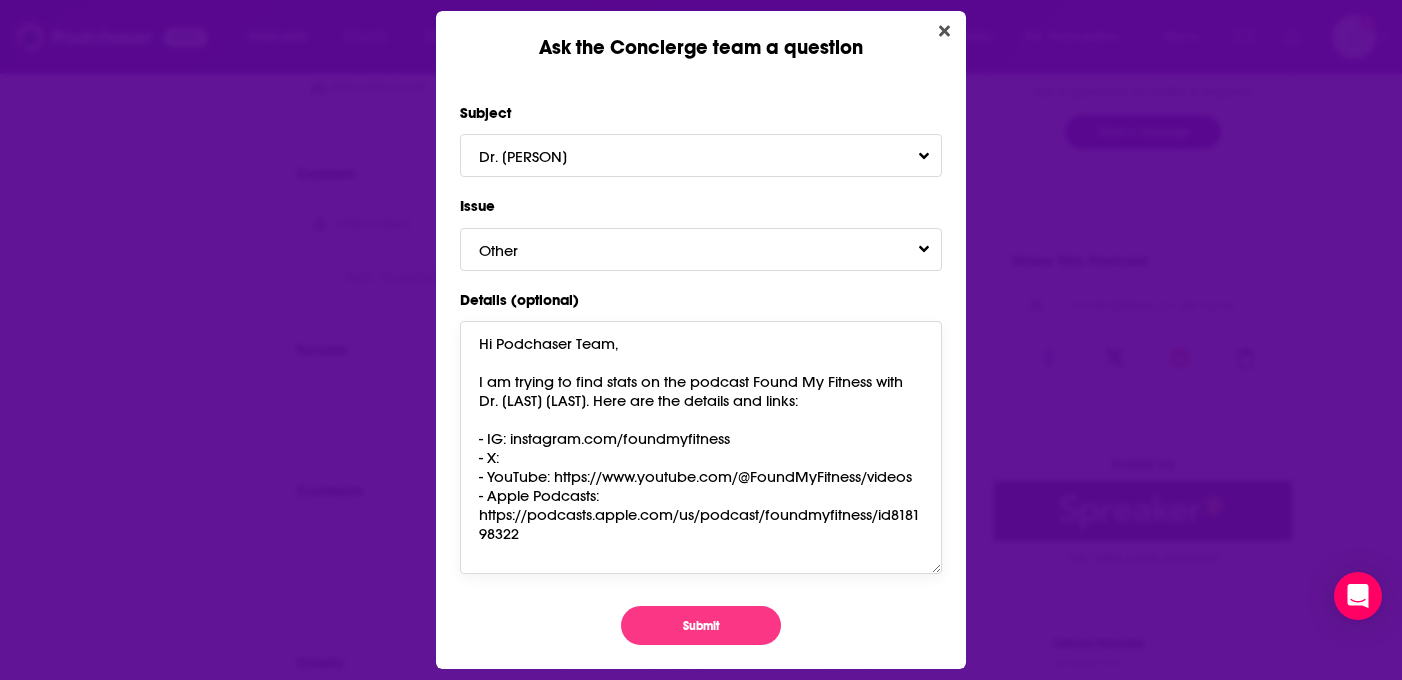 paste on "https://x.com/foundmyfitness" 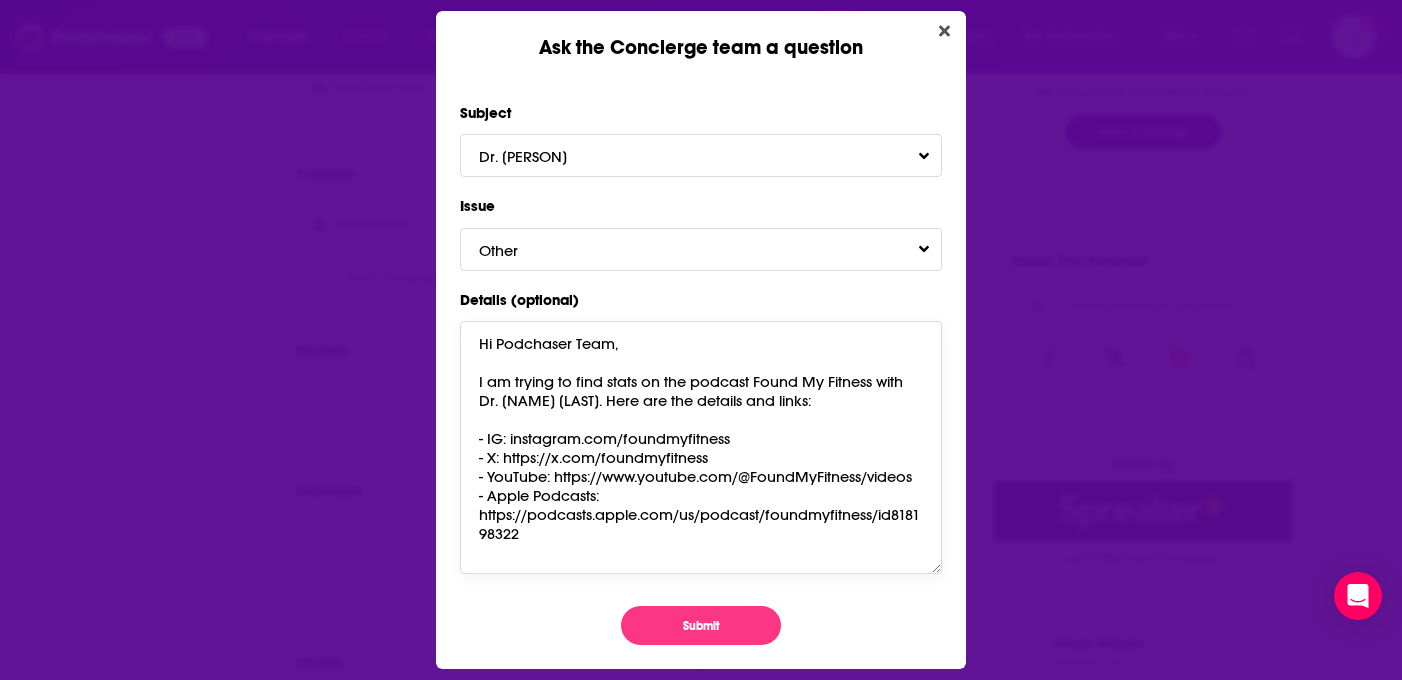 click on "Hi Podchaser Team,
I am trying to find stats on the podcast Found My Fitness with Dr. [NAME] [LAST]. Here are the details and links:
- IG: instagram.com/foundmyfitness
- X: https://x.com/foundmyfitness
- YouTube: https://www.youtube.com/@FoundMyFitness/videos
- Apple Podcasts: https://podcasts.apple.com/us/podcast/foundmyfitness/id818198322" at bounding box center [701, 447] 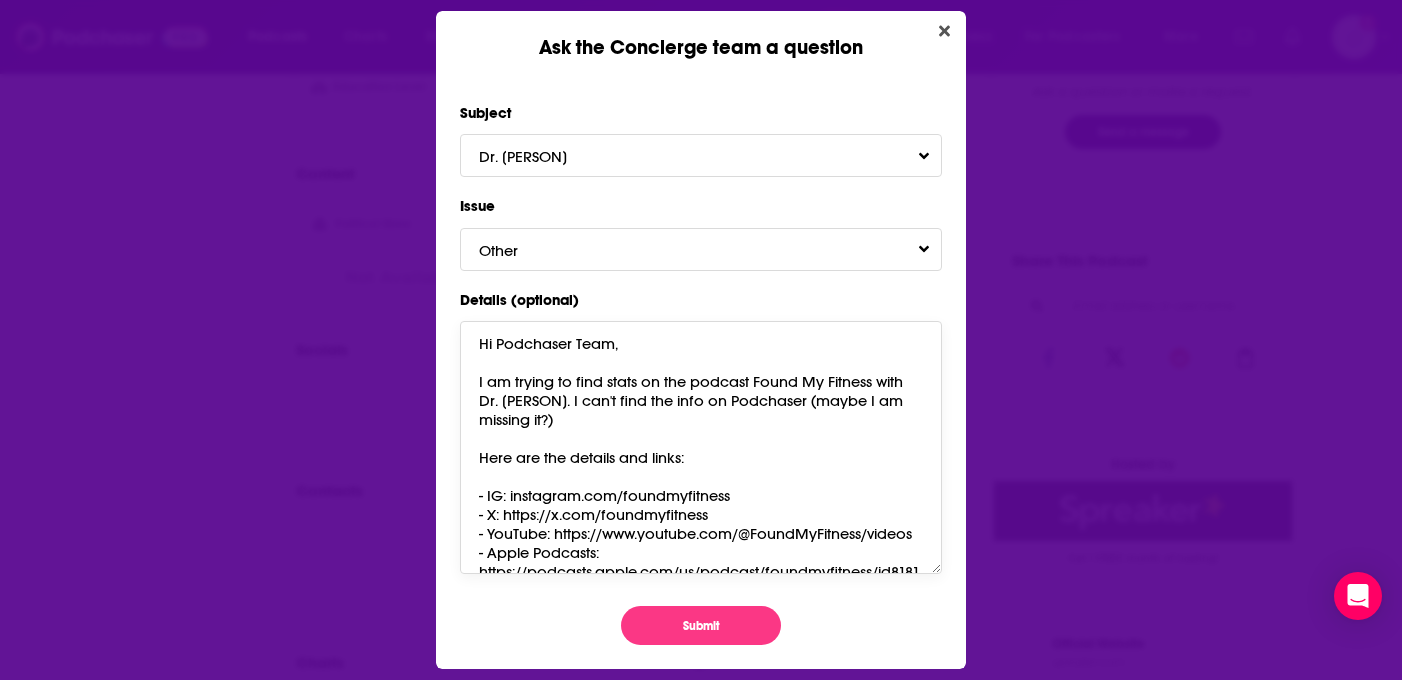 scroll, scrollTop: 37, scrollLeft: 0, axis: vertical 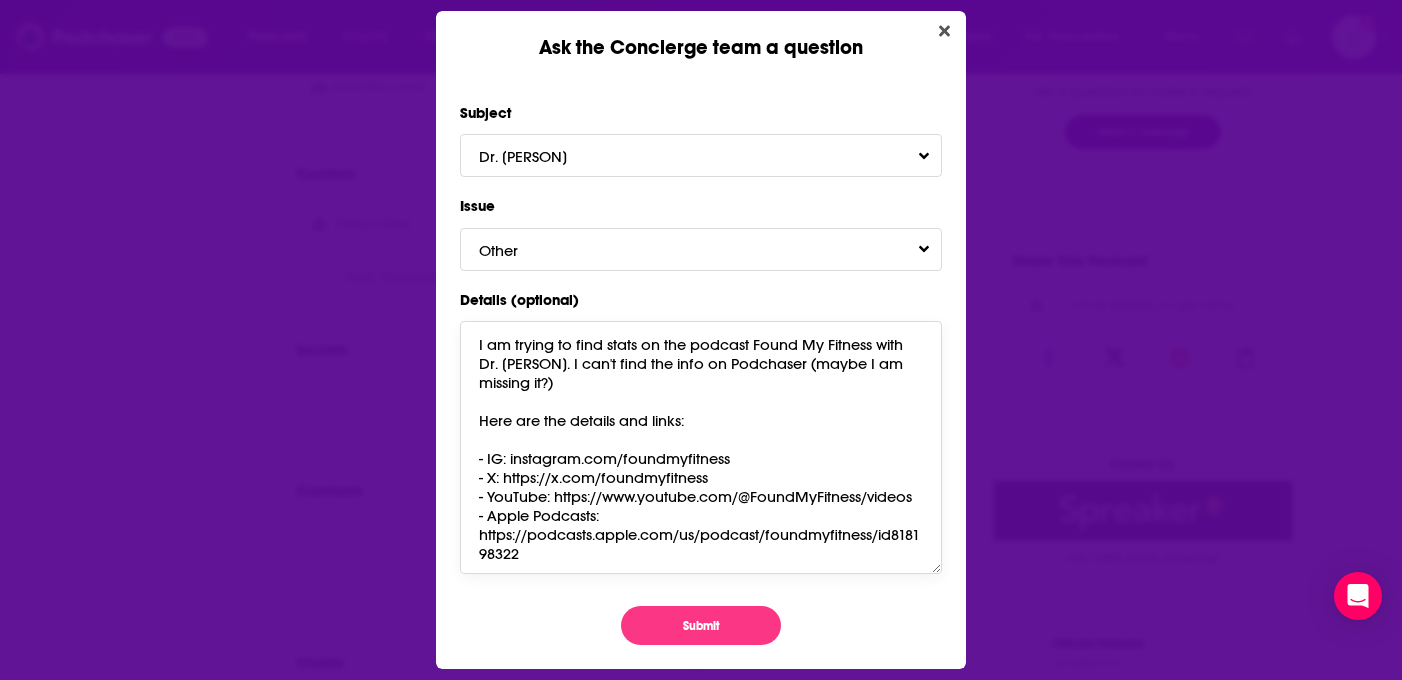 click on "Hi Podchaser Team,
I am trying to find stats on the podcast Found My Fitness with Dr. [PERSON]. I can't find the info on Podchaser (maybe I am missing it?)
Here are the details and links:
- IG: instagram.com/foundmyfitness
- X: https://x.com/foundmyfitness
- YouTube: https://www.youtube.com/@FoundMyFitness/videos
- Apple Podcasts: https://podcasts.apple.com/us/podcast/foundmyfitness/id818198322" at bounding box center (701, 447) 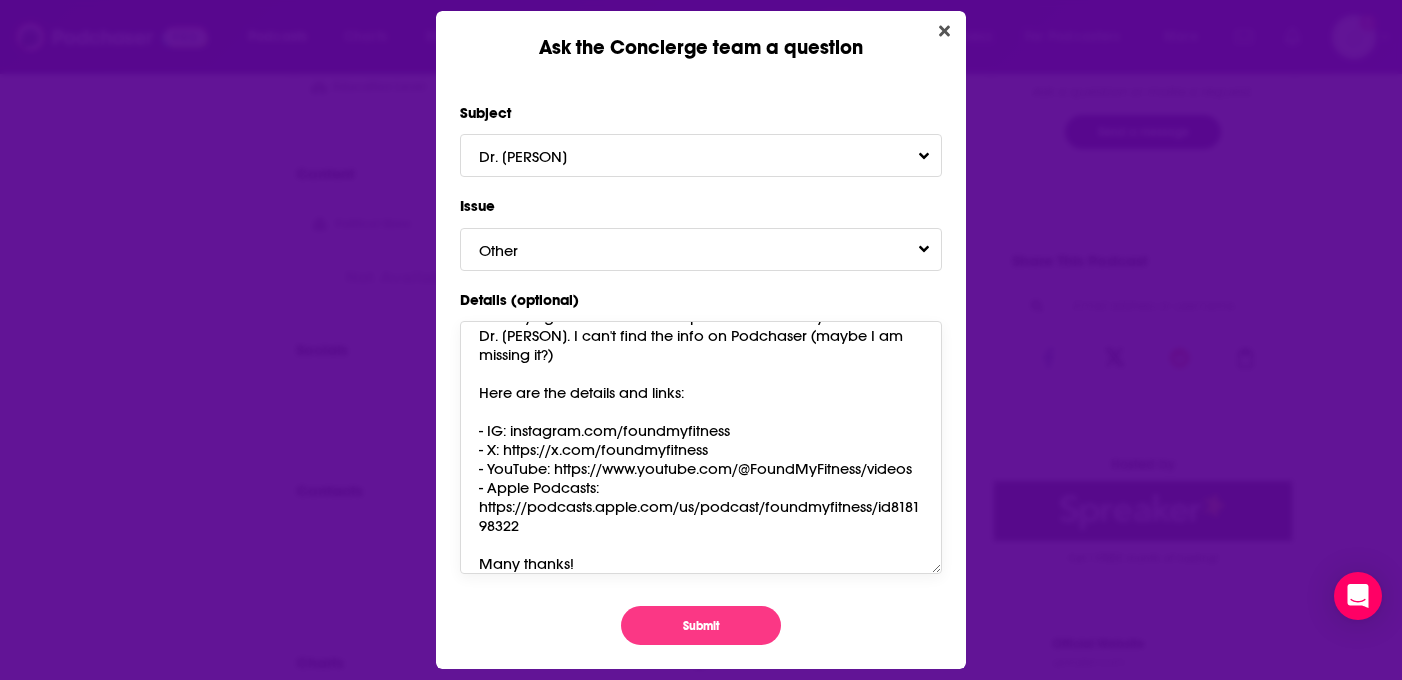 scroll, scrollTop: 84, scrollLeft: 0, axis: vertical 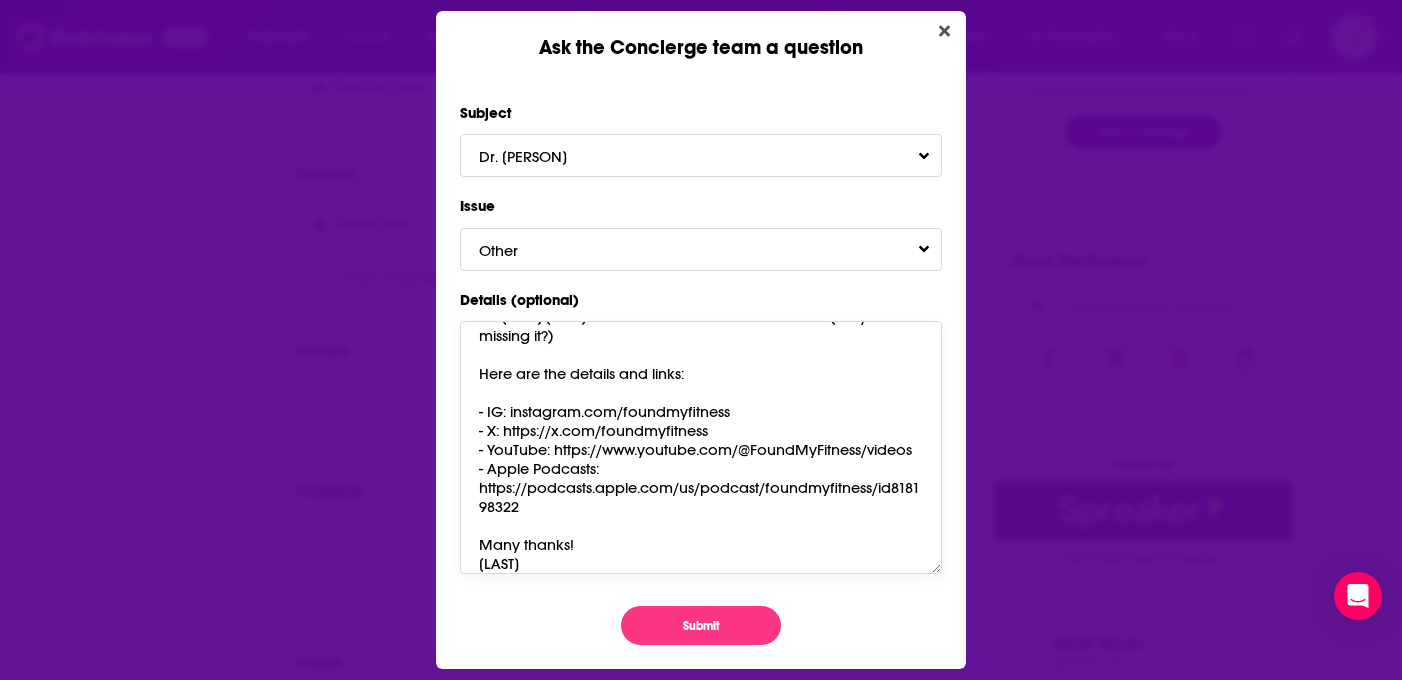 type on "Hi Podchaser Team,
I am trying to find stats on the podcast Found My Fitness with Dr. [LAST] [LAST]. I can't find the info on Podchaser (maybe I am missing it?)
Here are the details and links:
- IG: instagram.com/foundmyfitness
- X: https://x.com/foundmyfitness
- YouTube: https://www.youtube.com/@FoundMyFitness/videos
- Apple Podcasts: https://podcasts.apple.com/us/podcast/foundmyfitness/id818198322
Many thanks!
[LAST]" 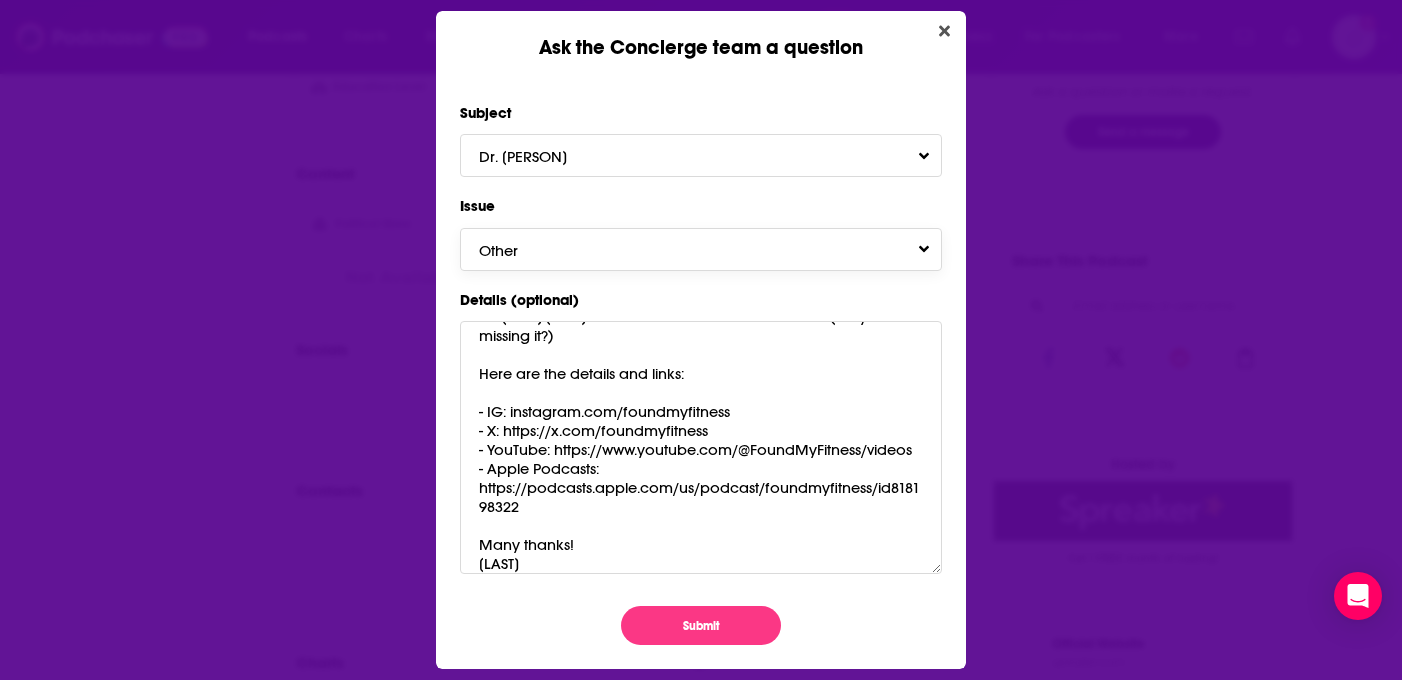 click on "Other" at bounding box center [701, 249] 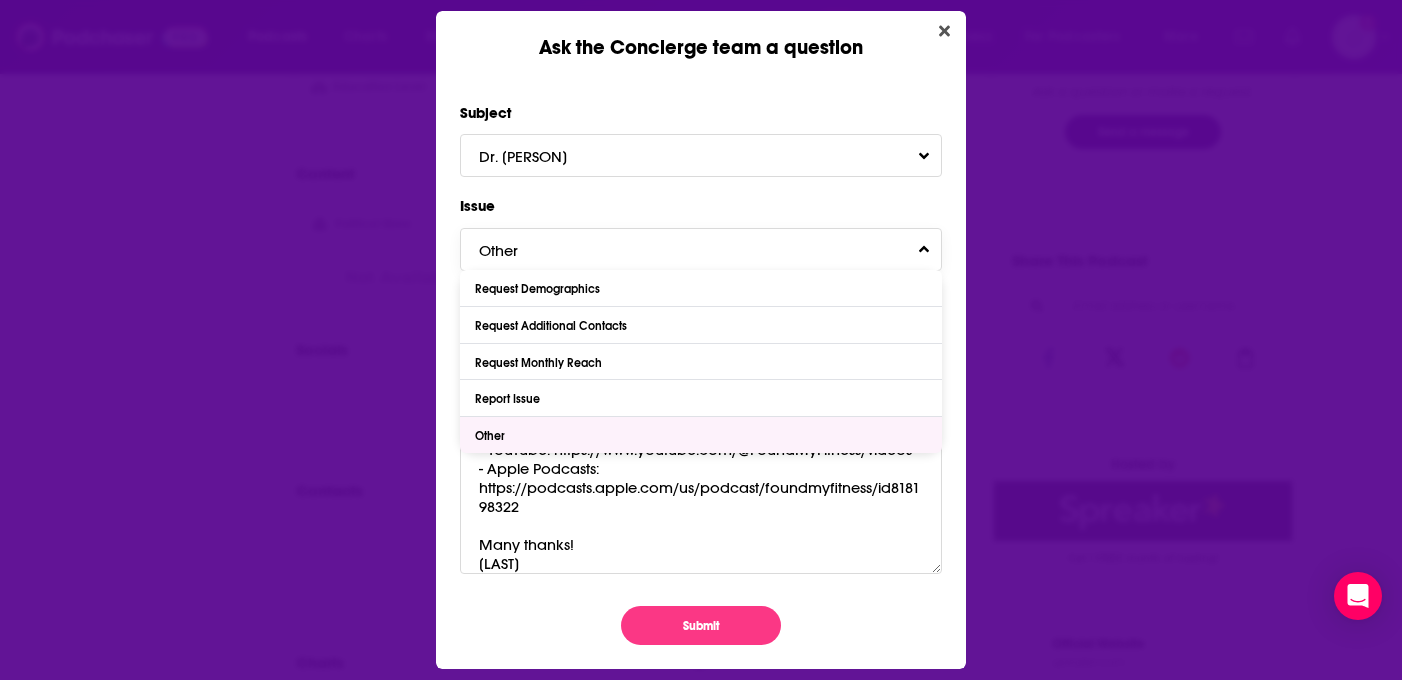 click on "Other" at bounding box center (701, 435) 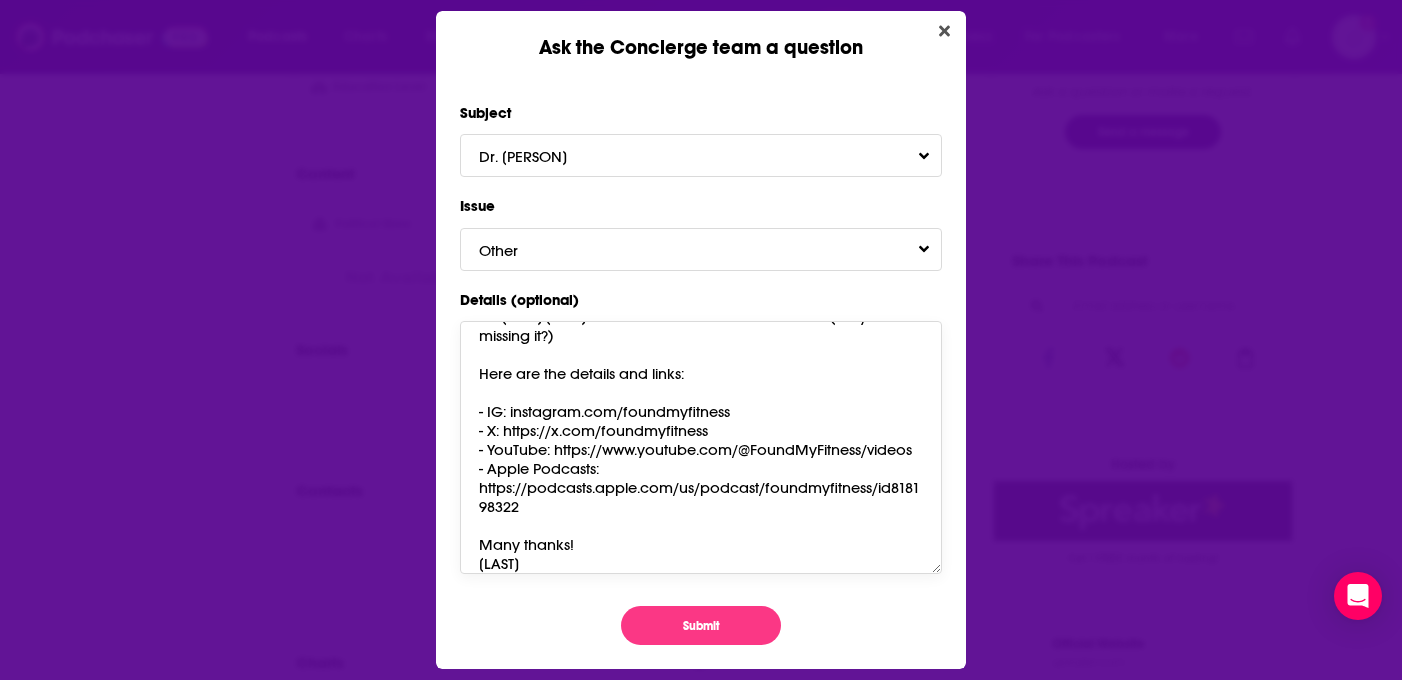 click on "Hi Podchaser Team,
I am trying to find stats on the podcast Found My Fitness with Dr. [LAST] [LAST]. I can't find the info on Podchaser (maybe I am missing it?)
Here are the details and links:
- IG: instagram.com/foundmyfitness
- X: https://x.com/foundmyfitness
- YouTube: https://www.youtube.com/@FoundMyFitness/videos
- Apple Podcasts: https://podcasts.apple.com/us/podcast/foundmyfitness/id818198322
Many thanks!
[LAST]" at bounding box center (701, 447) 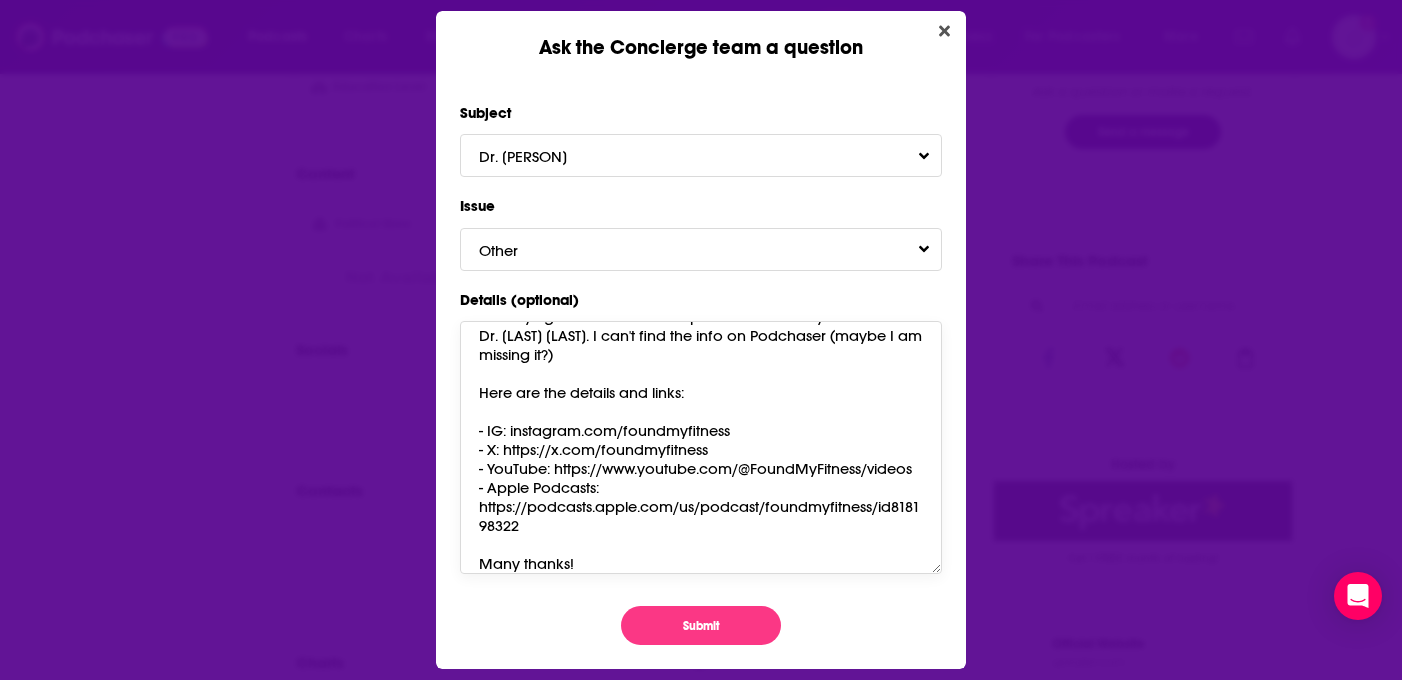 scroll, scrollTop: 0, scrollLeft: 0, axis: both 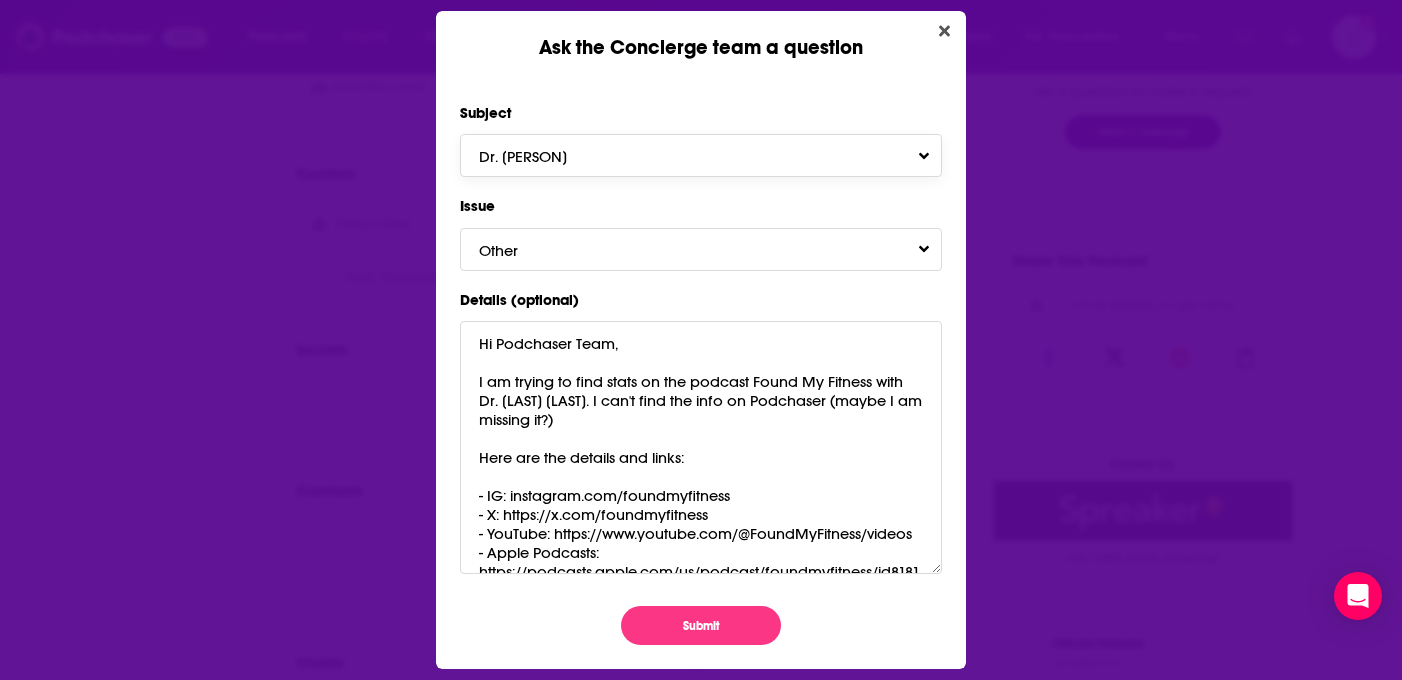 click on "Dr. [PERSON]" at bounding box center [543, 156] 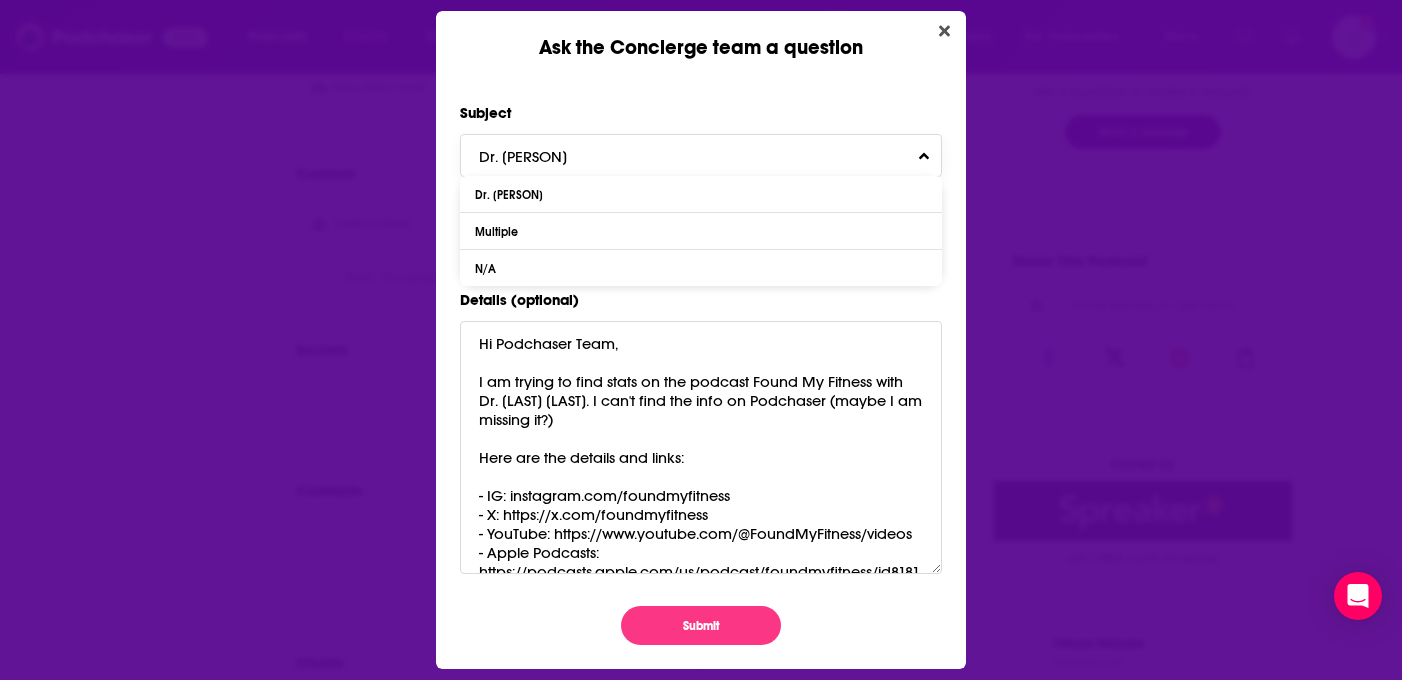 click on "Dr. [PERSON]" at bounding box center [543, 156] 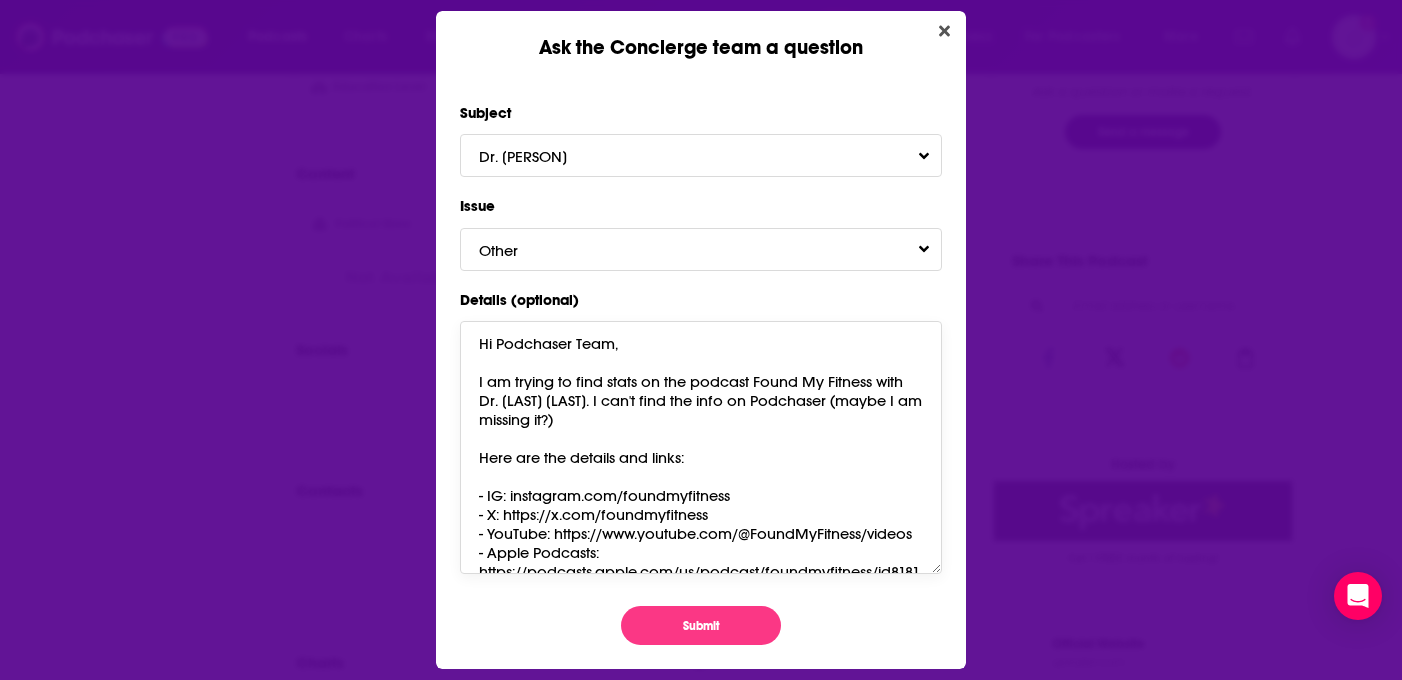 click on "Hi Podchaser Team,
I am trying to find stats on the podcast Found My Fitness with Dr. [LAST] [LAST]. I can't find the info on Podchaser (maybe I am missing it?)
Here are the details and links:
- IG: instagram.com/foundmyfitness
- X: https://x.com/foundmyfitness
- YouTube: https://www.youtube.com/@FoundMyFitness/videos
- Apple Podcasts: https://podcasts.apple.com/us/podcast/foundmyfitness/id818198322
Many thanks!
[LAST]" at bounding box center (701, 447) 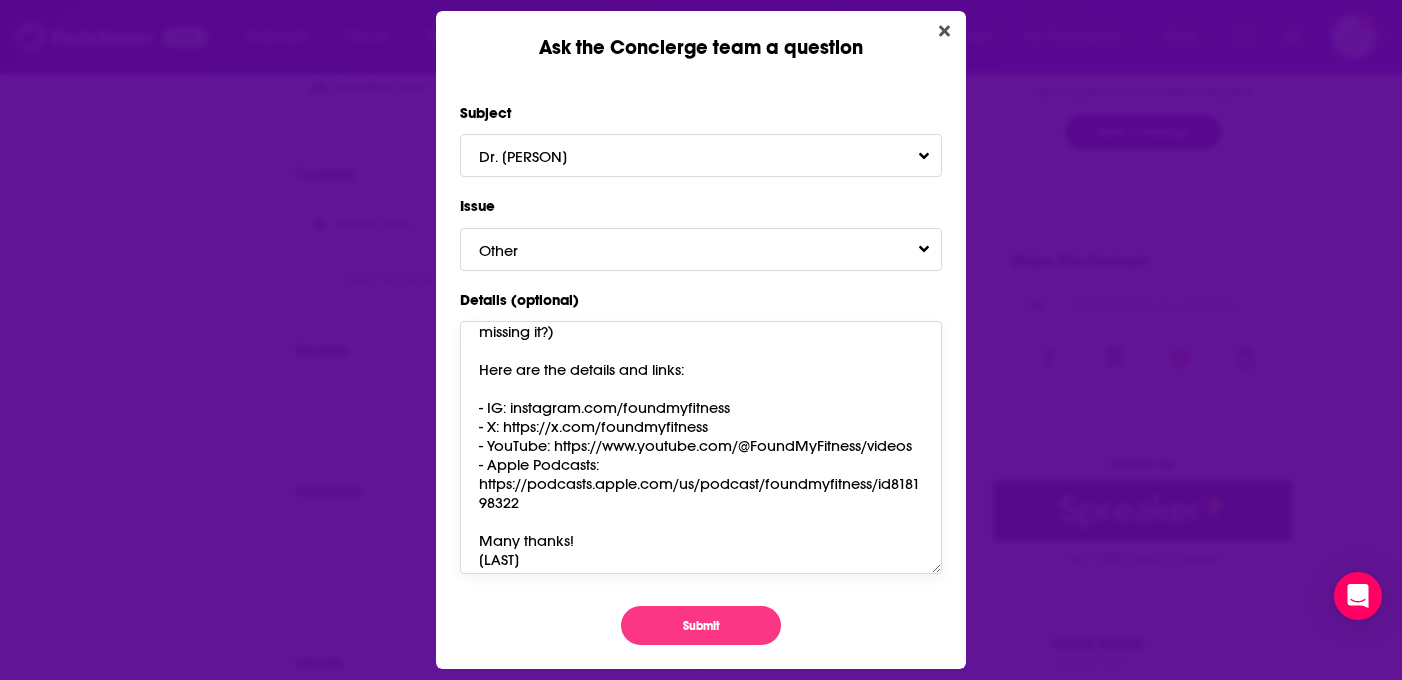 scroll, scrollTop: 94, scrollLeft: 0, axis: vertical 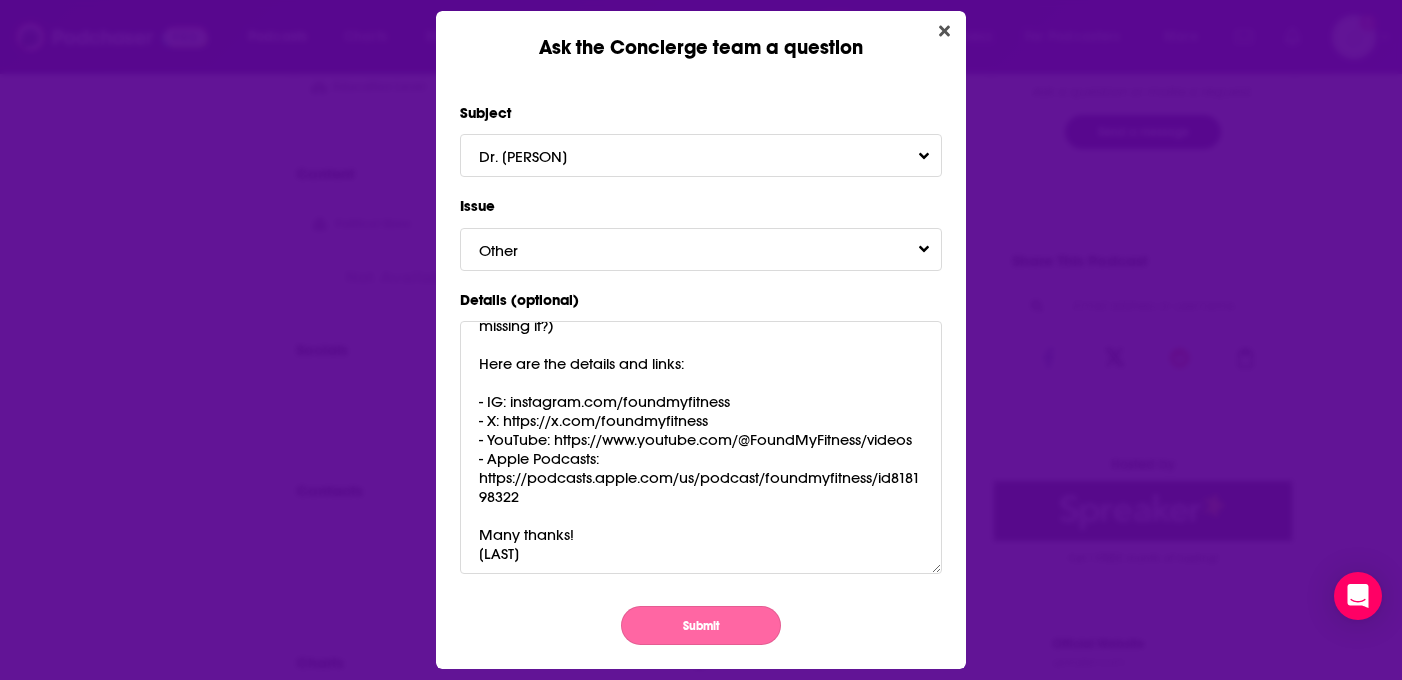 click on "Submit" at bounding box center [701, 625] 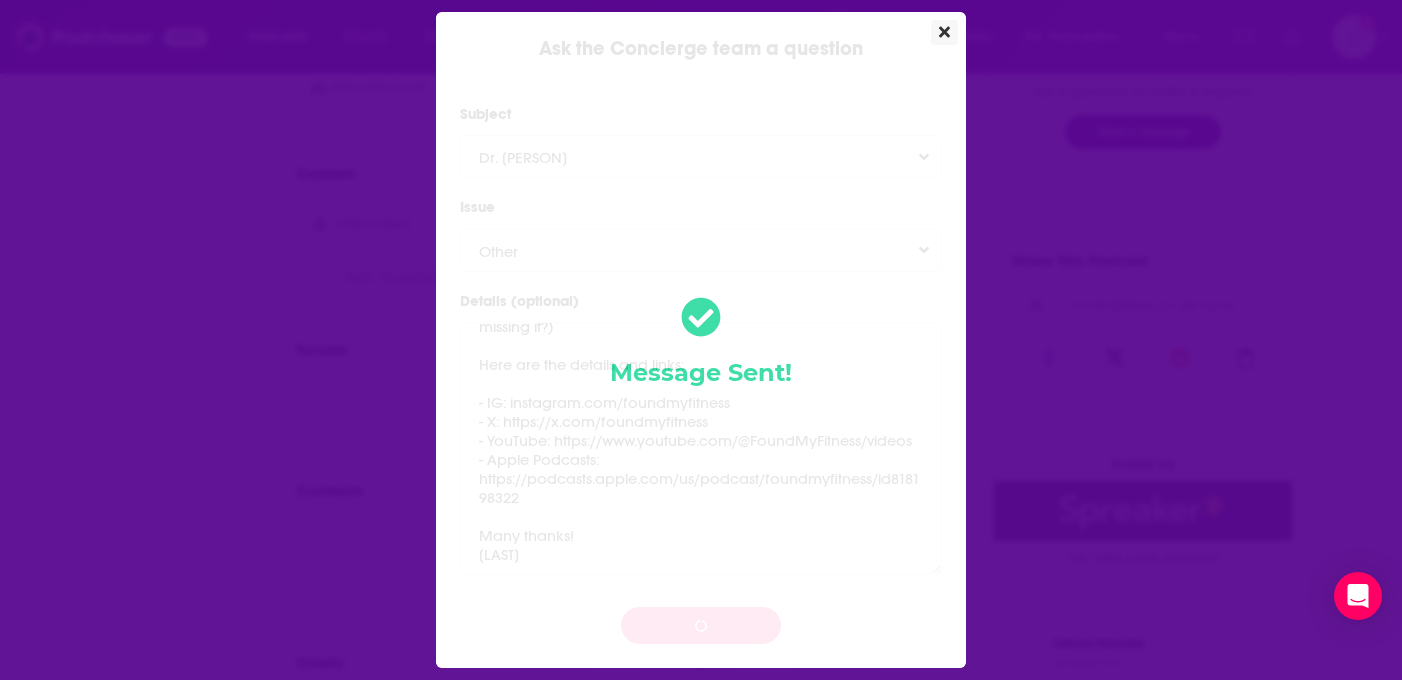 click 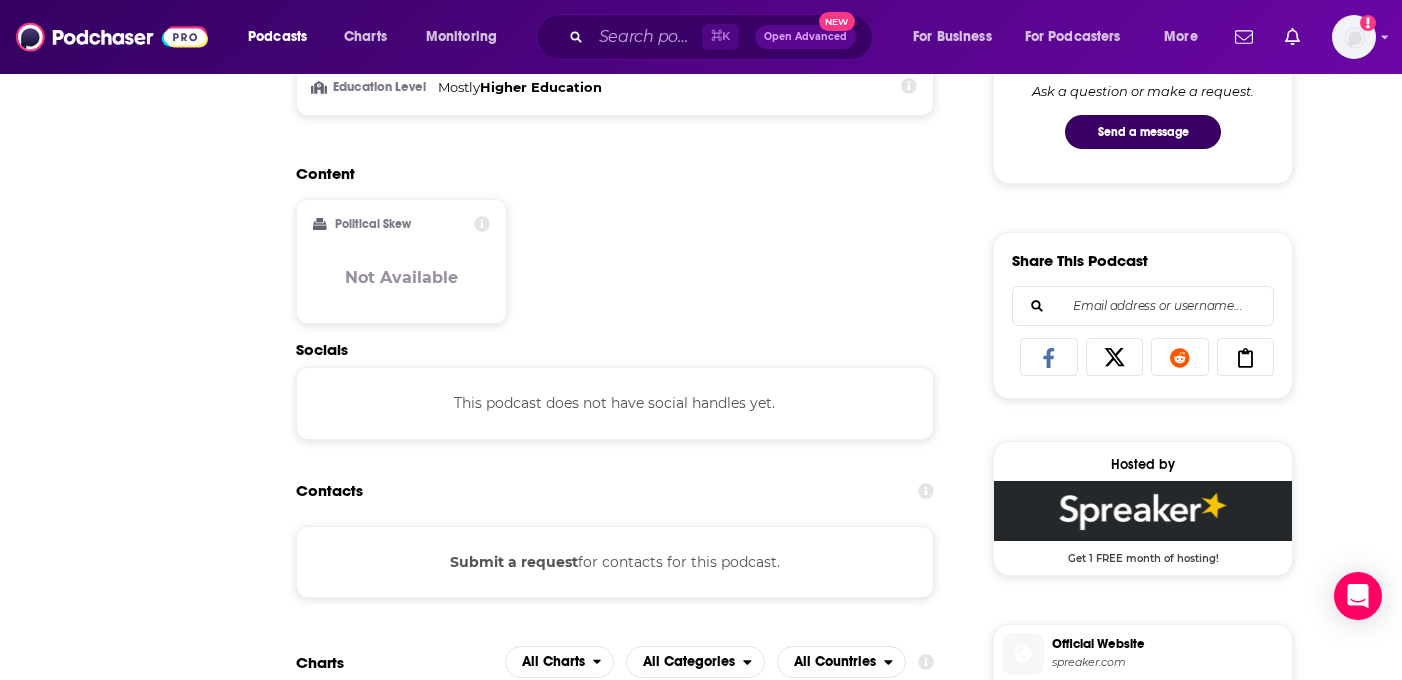 scroll, scrollTop: 1096, scrollLeft: 0, axis: vertical 